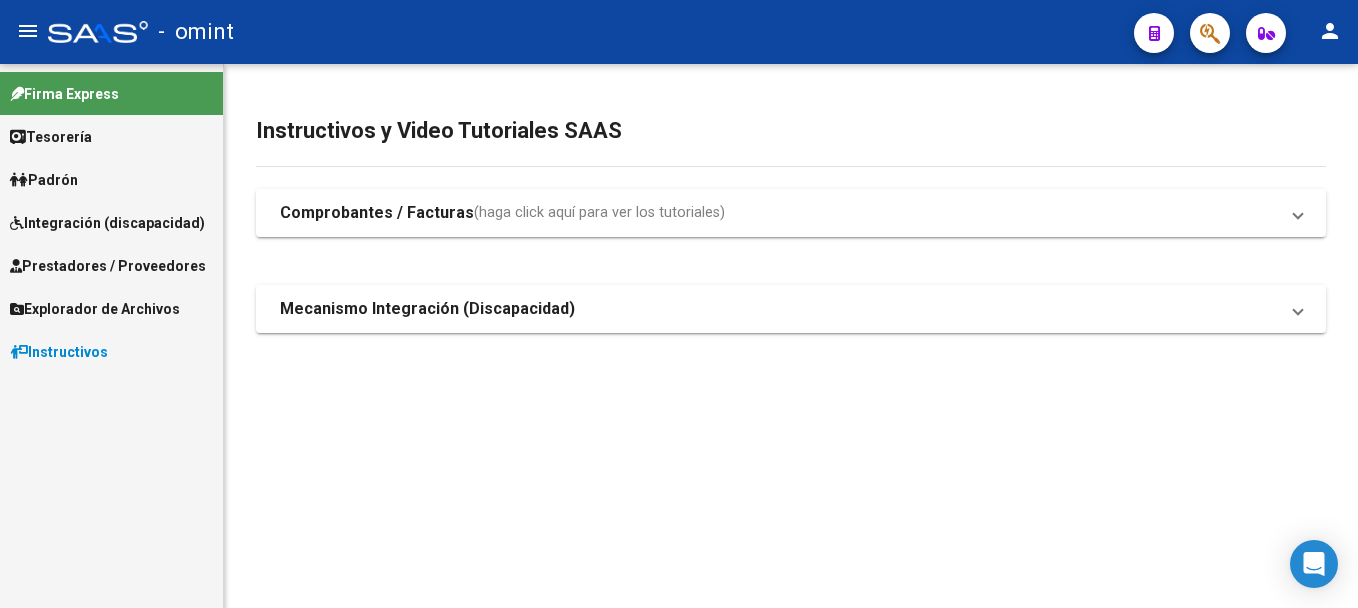 scroll, scrollTop: 0, scrollLeft: 0, axis: both 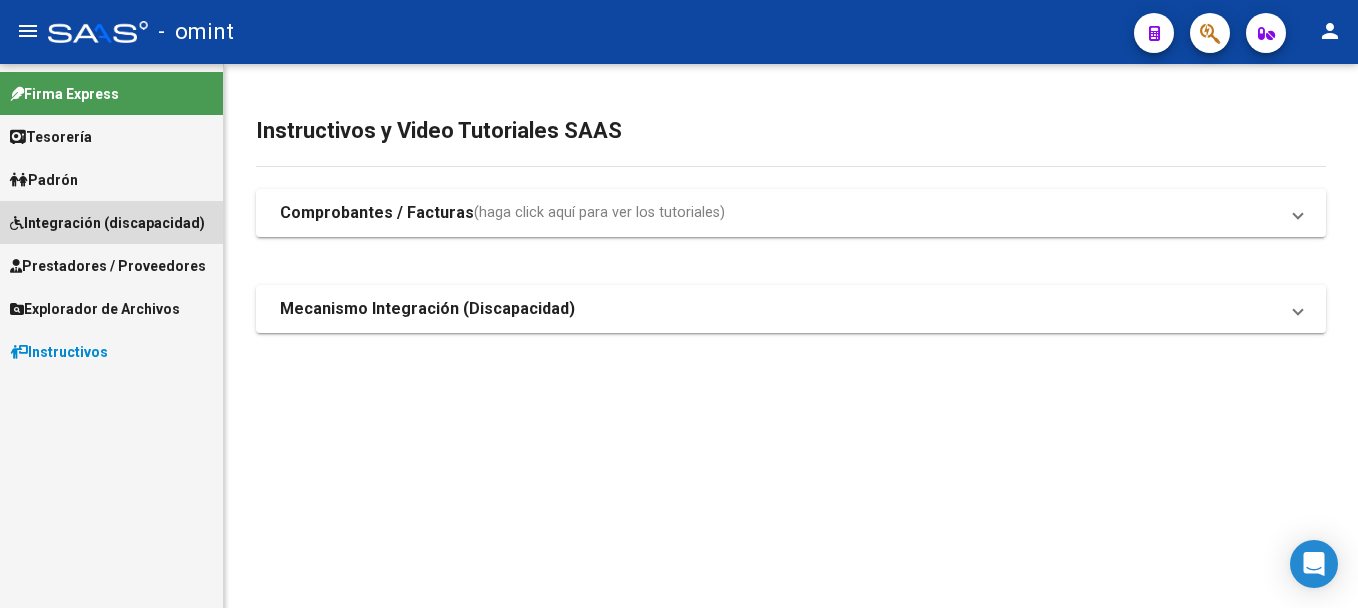 click on "Integración (discapacidad)" at bounding box center (107, 223) 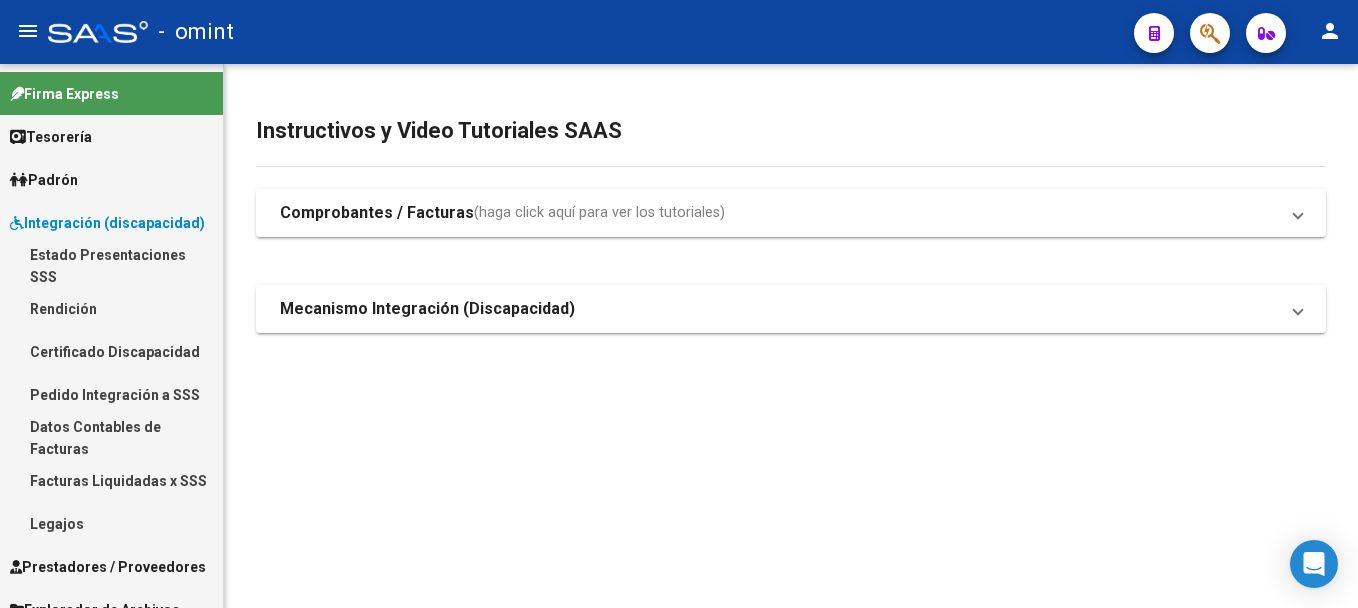 click on "Legajos" at bounding box center (111, 523) 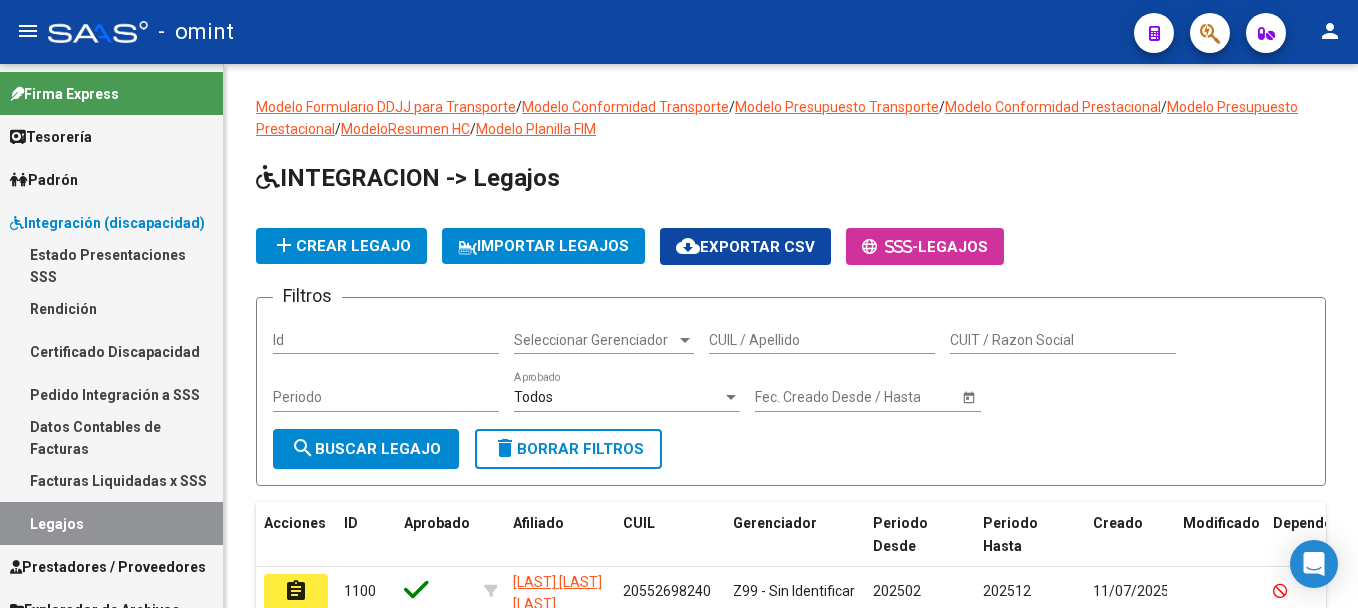 click on "CUIL / Apellido" at bounding box center (822, 340) 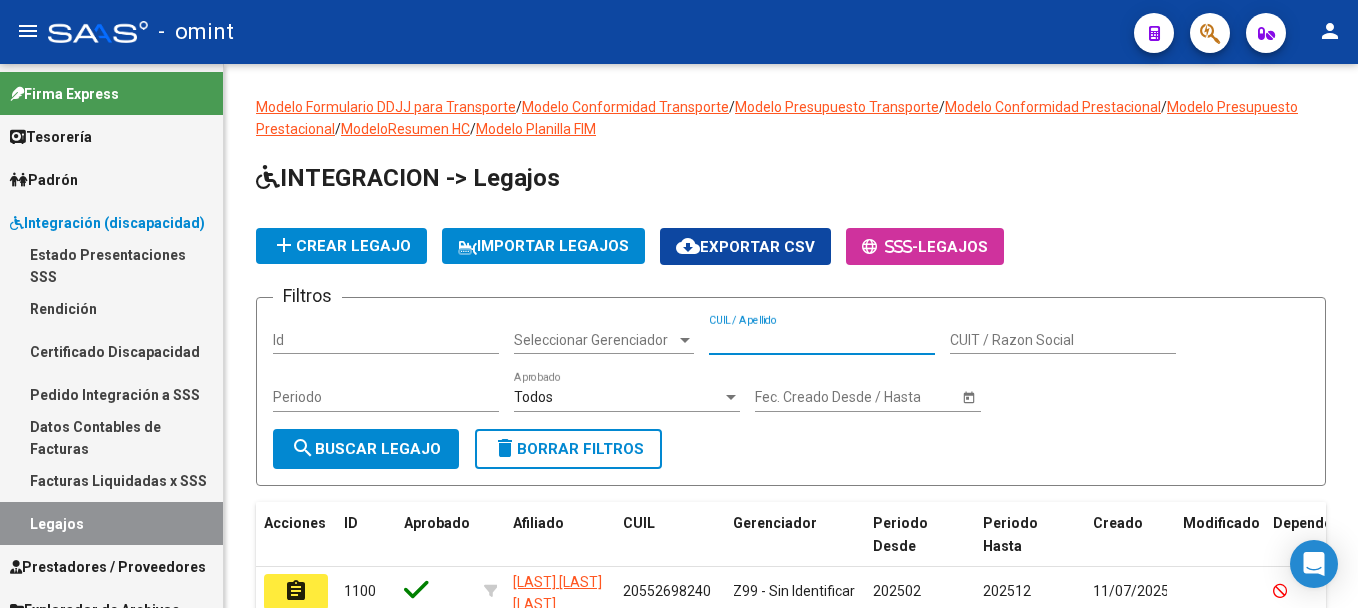 paste on "[PHONE]" 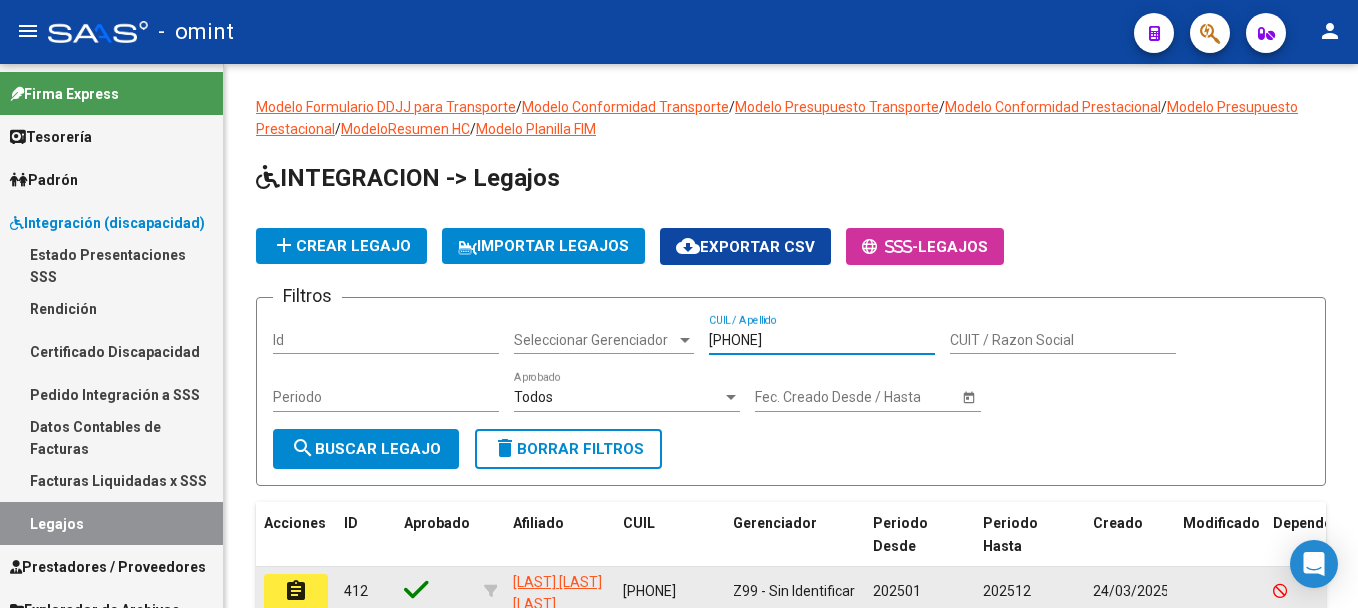 type on "[PHONE]" 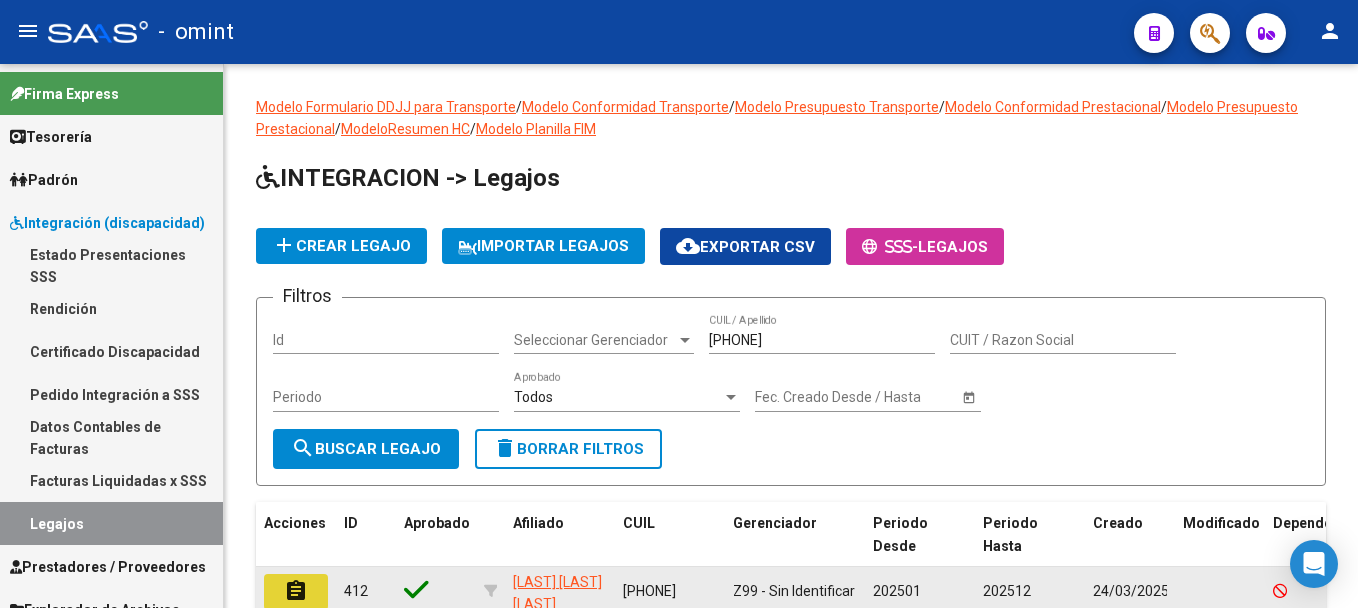 click on "assignment" 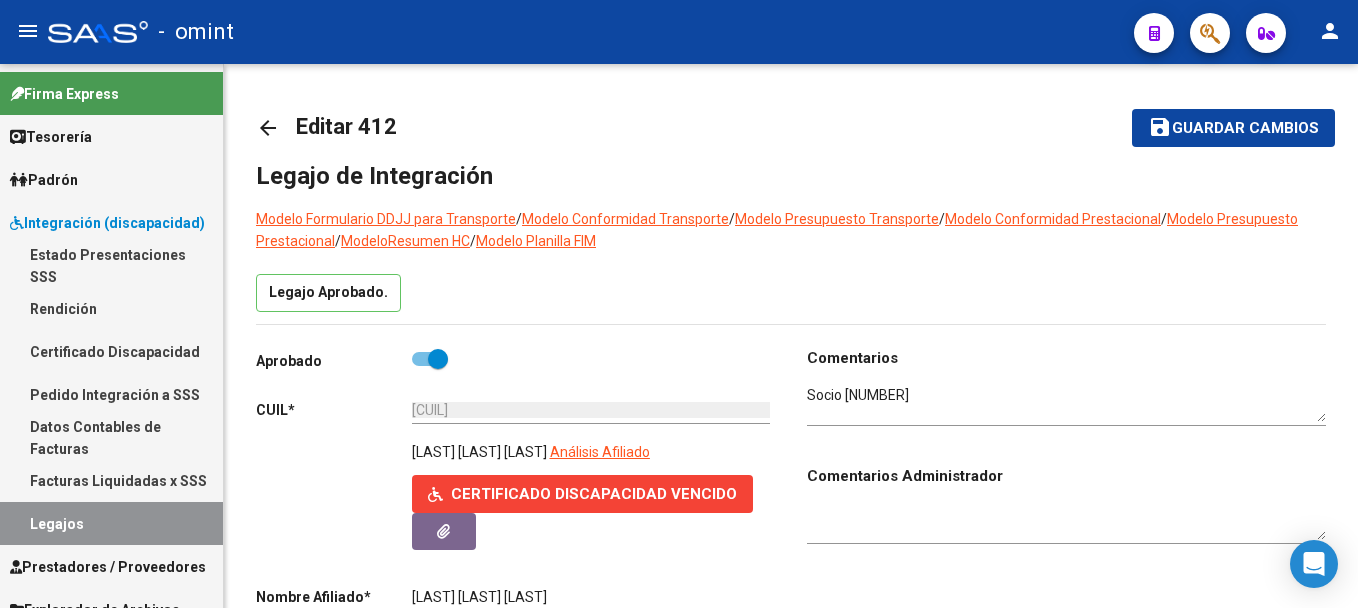 click on "menu -   omint  person    Firma Express     Tesorería Extractos Procesados (csv) Extractos Originales (pdf)    Padrón Afiliados Empadronados Análisis Afiliado Doc. Respaldatoria    Integración (discapacidad) Estado Presentaciones SSS Rendición Certificado Discapacidad Pedido Integración a SSS Datos Contables de Facturas Facturas Liquidadas x SSS Legajos    Prestadores / Proveedores Facturas - Listado/Carga Facturas - Documentación Pagos x Transferencia Prestadores - Listado Prestadores - Docu.    Explorador de Archivos Integración DS.SUBSIDIO DR.ENVIO DS.DEVERR DS.DEVOK    Instructivos arrow_back Editar 412    save Guardar cambios Legajo de Integración Modelo Formulario DDJJ para Transporte  /  Modelo Conformidad Transporte  /  Modelo Presupuesto Transporte  /  Modelo Conformidad Prestacional  /  Modelo Presupuesto Prestacional  /  ModeloResumen HC  /  Modelo Planilla FIM  Legajo Aprobado.  Aprobado   CUIL  *   [CUIL] Ingresar CUIL  [LAST] [FIRST] [LAST]            *   *" at bounding box center (679, 304) 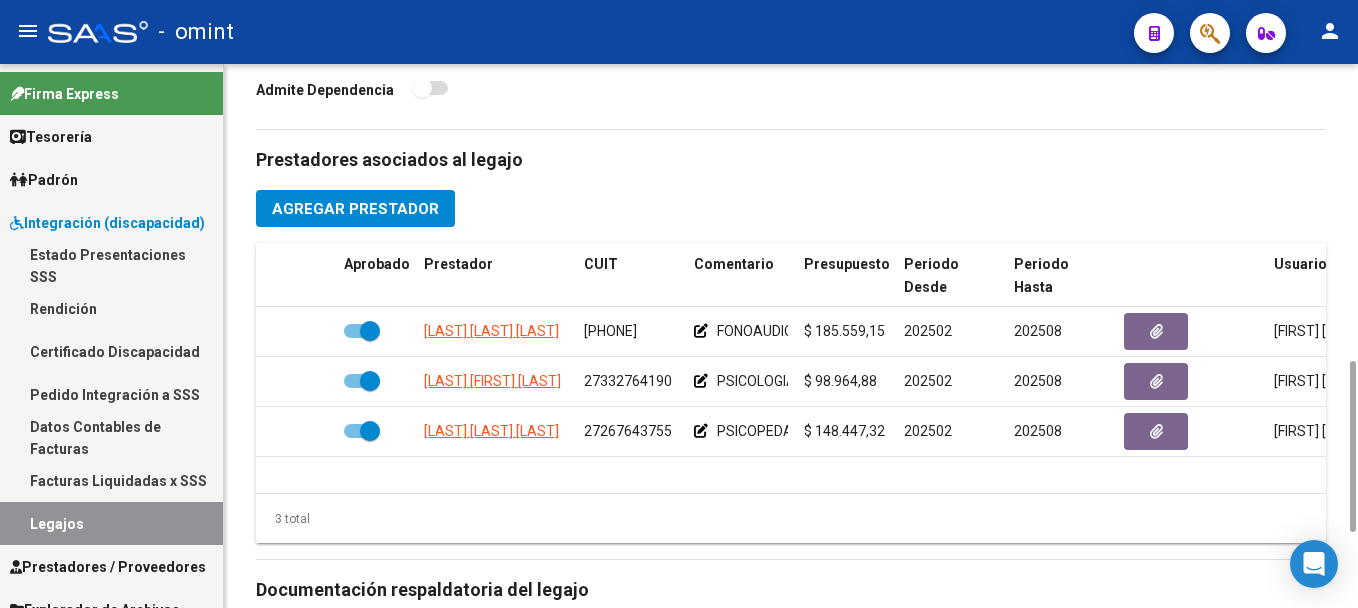 scroll, scrollTop: 750, scrollLeft: 0, axis: vertical 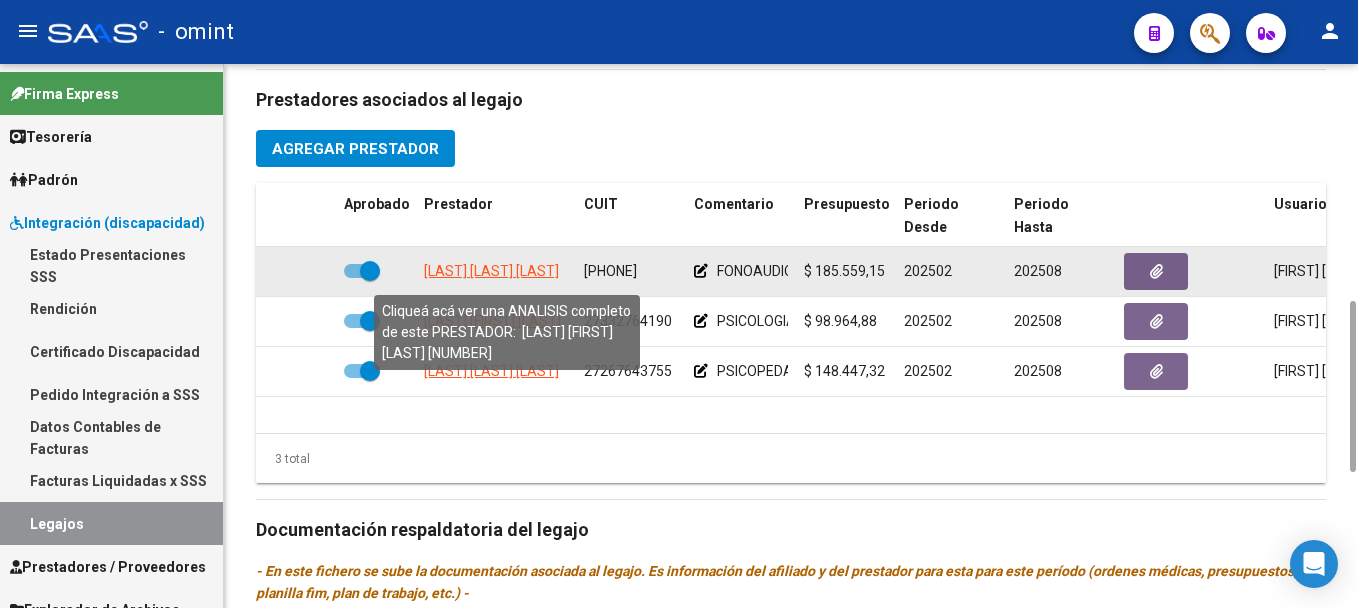 click on "[LAST] [LAST] [LAST]" 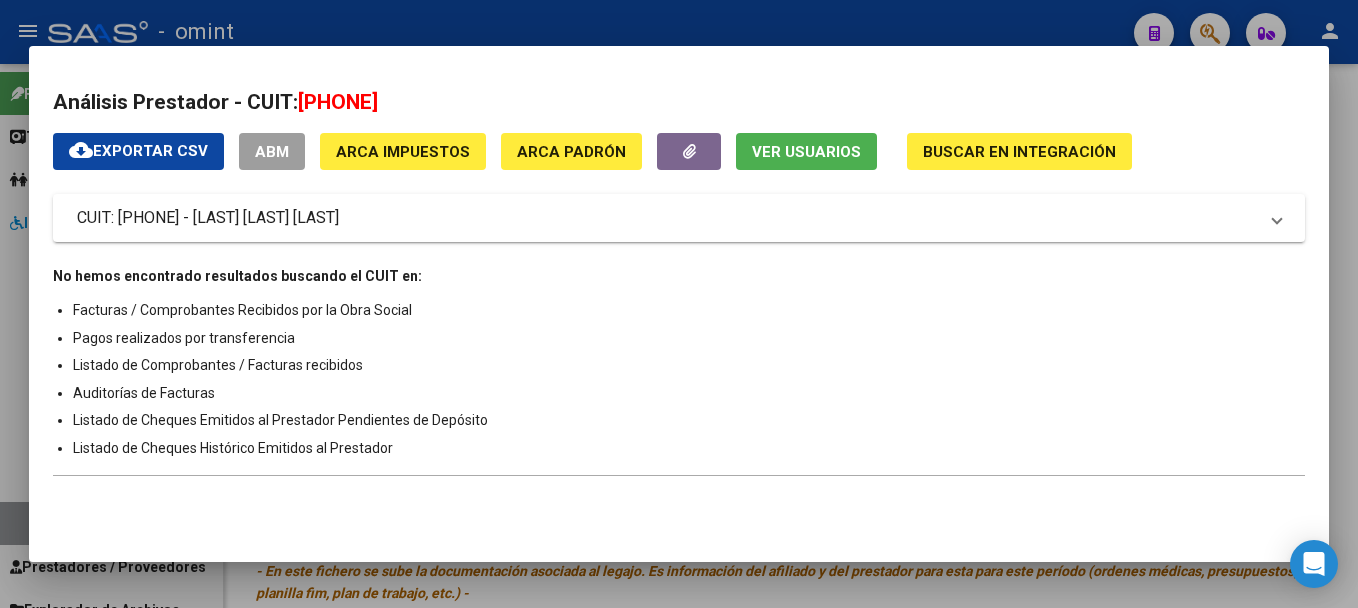 click at bounding box center [679, 304] 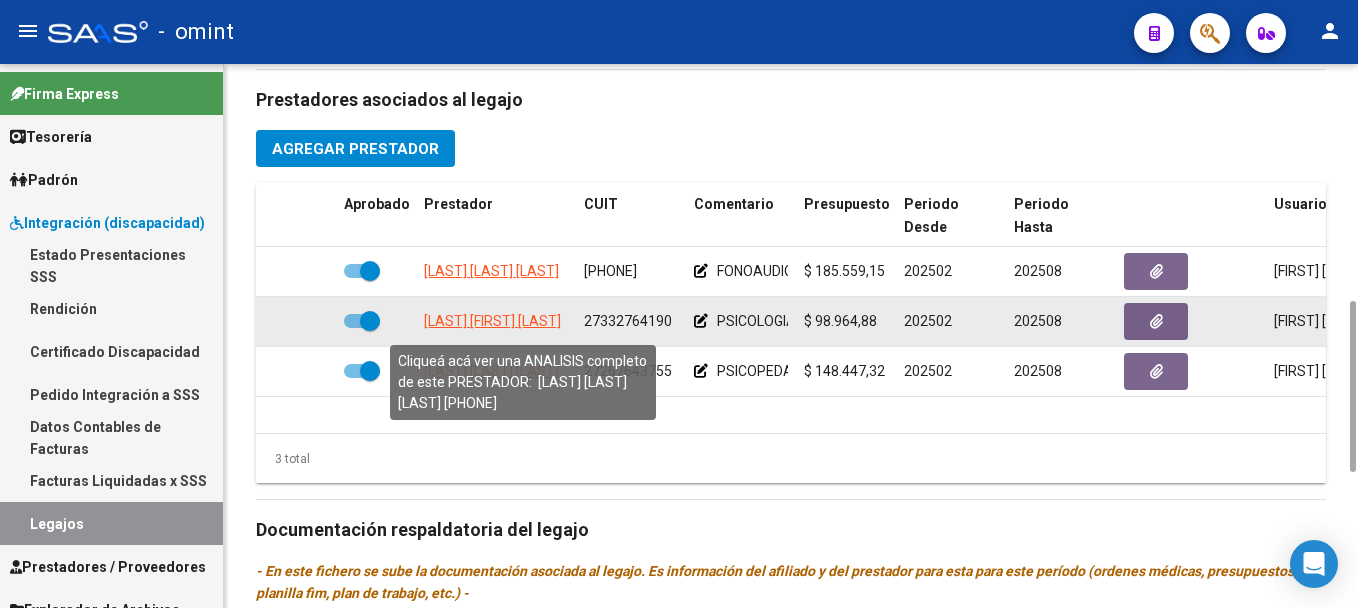 click on "[LAST] [FIRST] [LAST]" 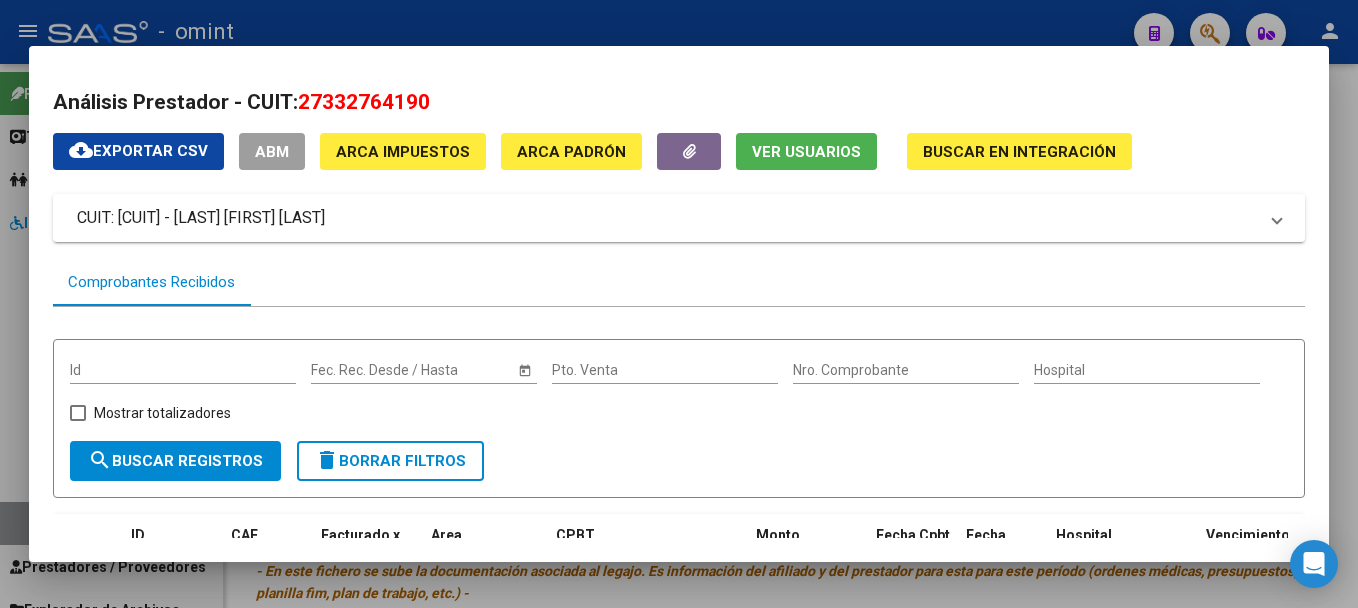 drag, startPoint x: 1311, startPoint y: 163, endPoint x: 1319, endPoint y: 240, distance: 77.41447 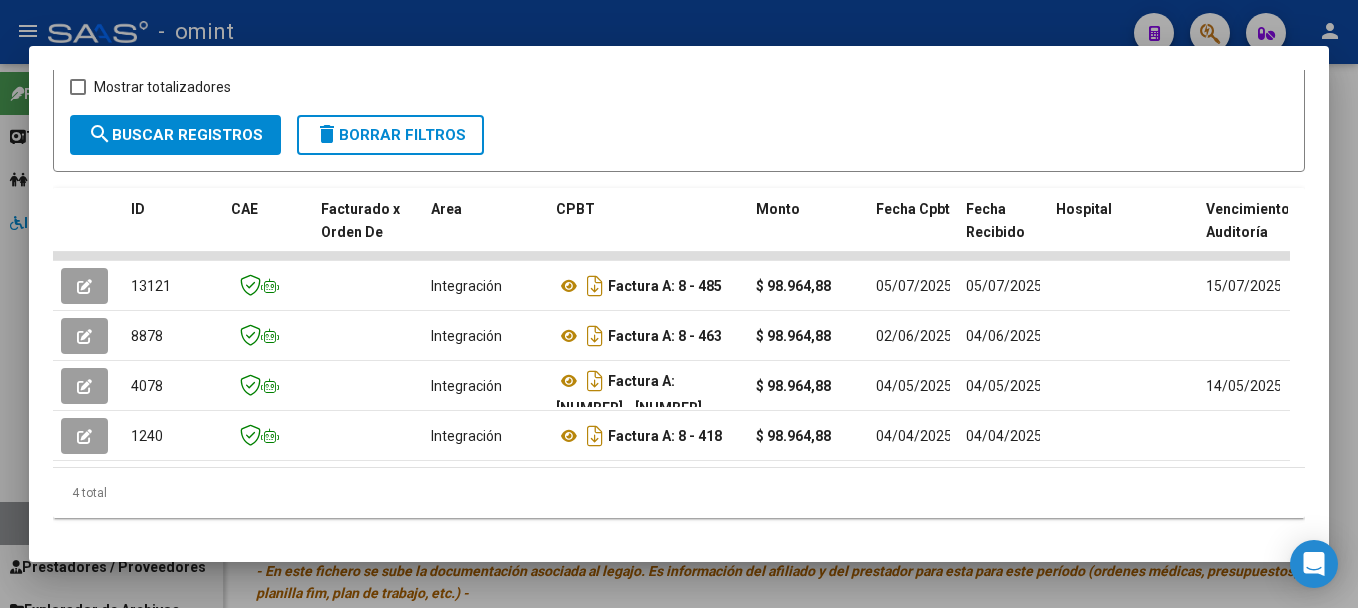 scroll, scrollTop: 363, scrollLeft: 0, axis: vertical 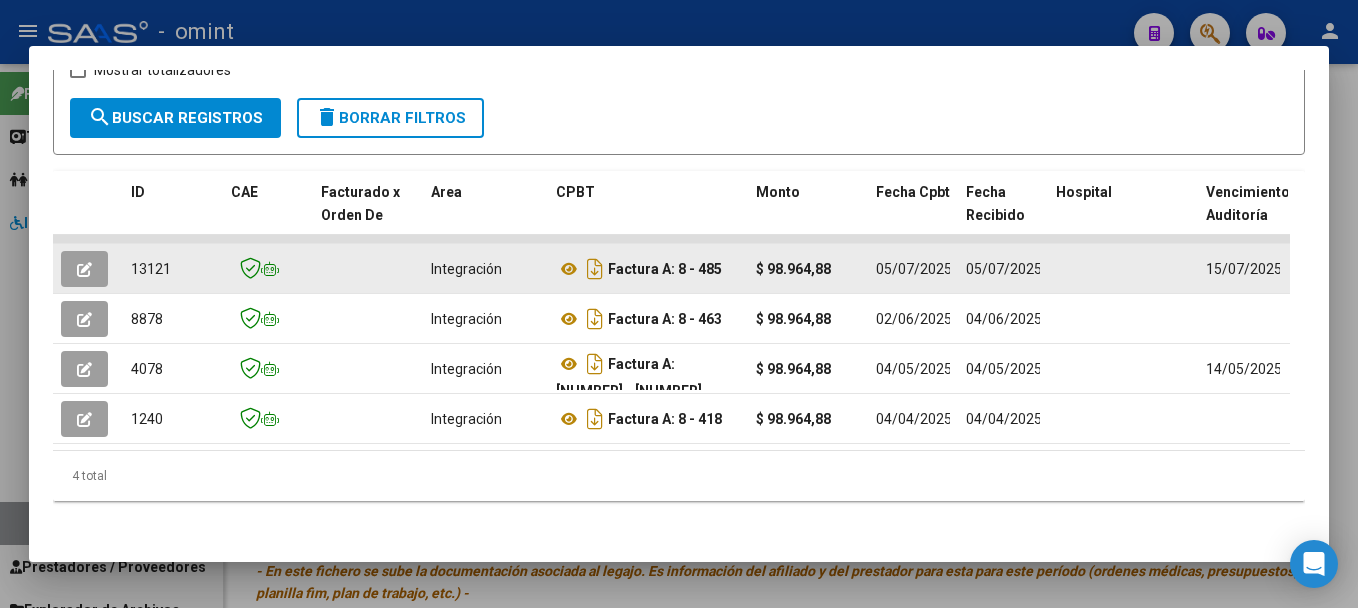 click 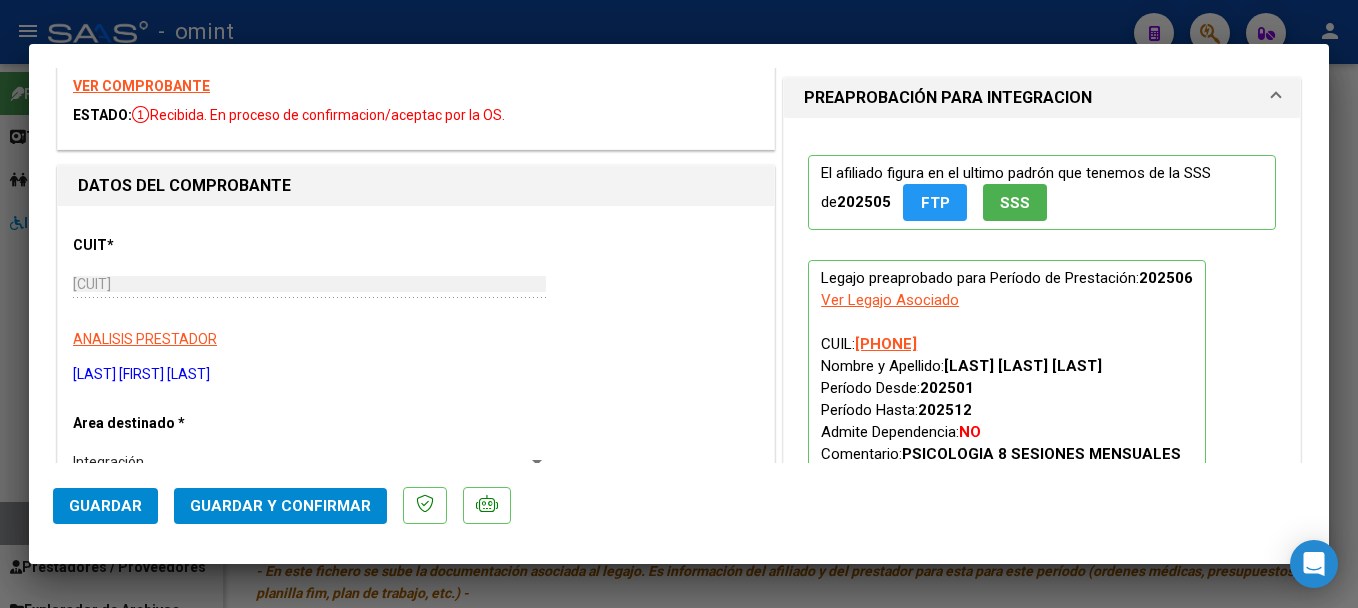 scroll, scrollTop: 0, scrollLeft: 0, axis: both 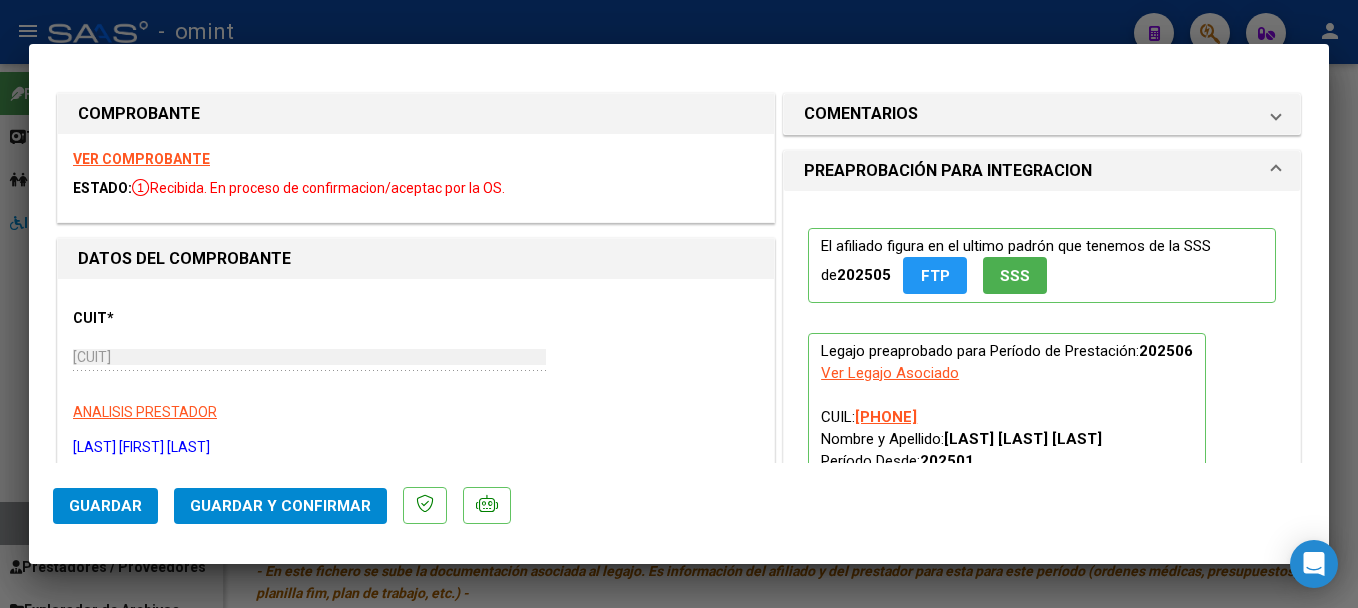 click on "VER COMPROBANTE" at bounding box center [141, 159] 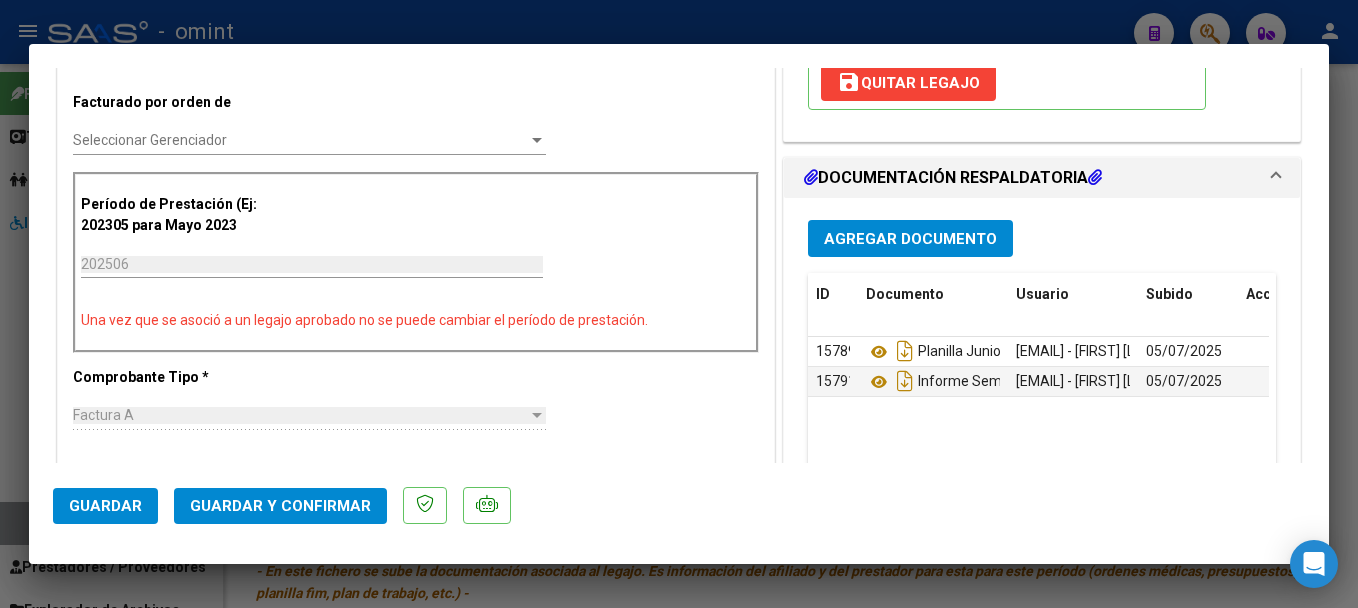 scroll, scrollTop: 505, scrollLeft: 0, axis: vertical 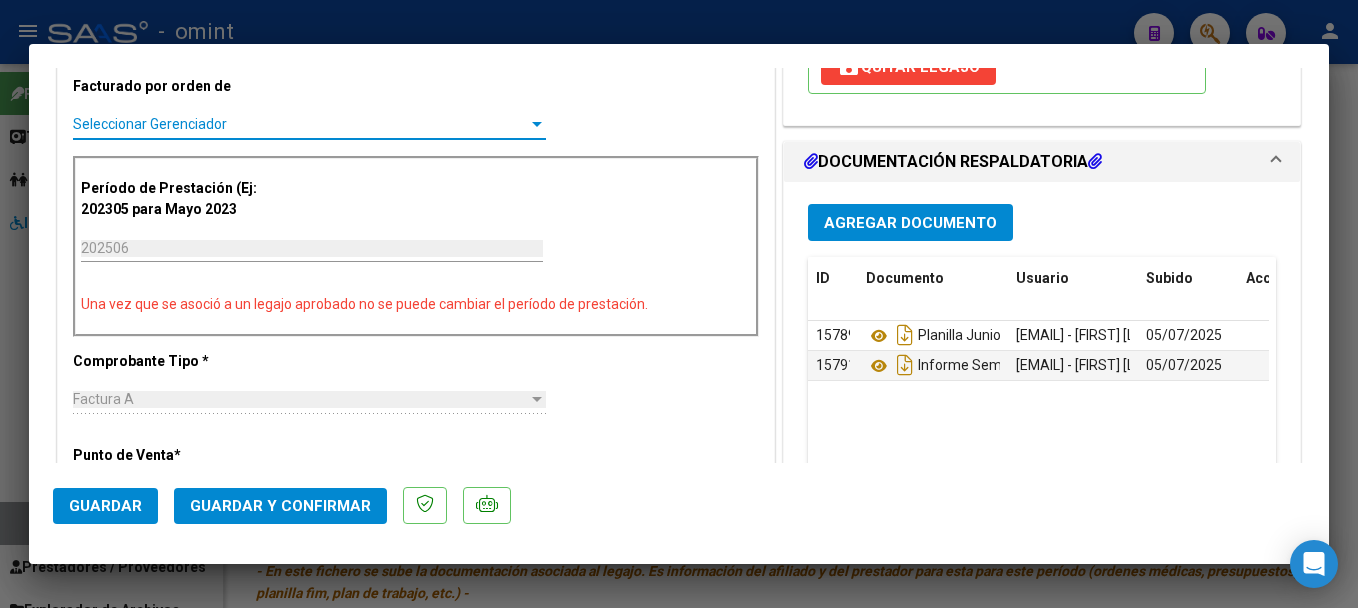 click on "Seleccionar Gerenciador" at bounding box center [300, 124] 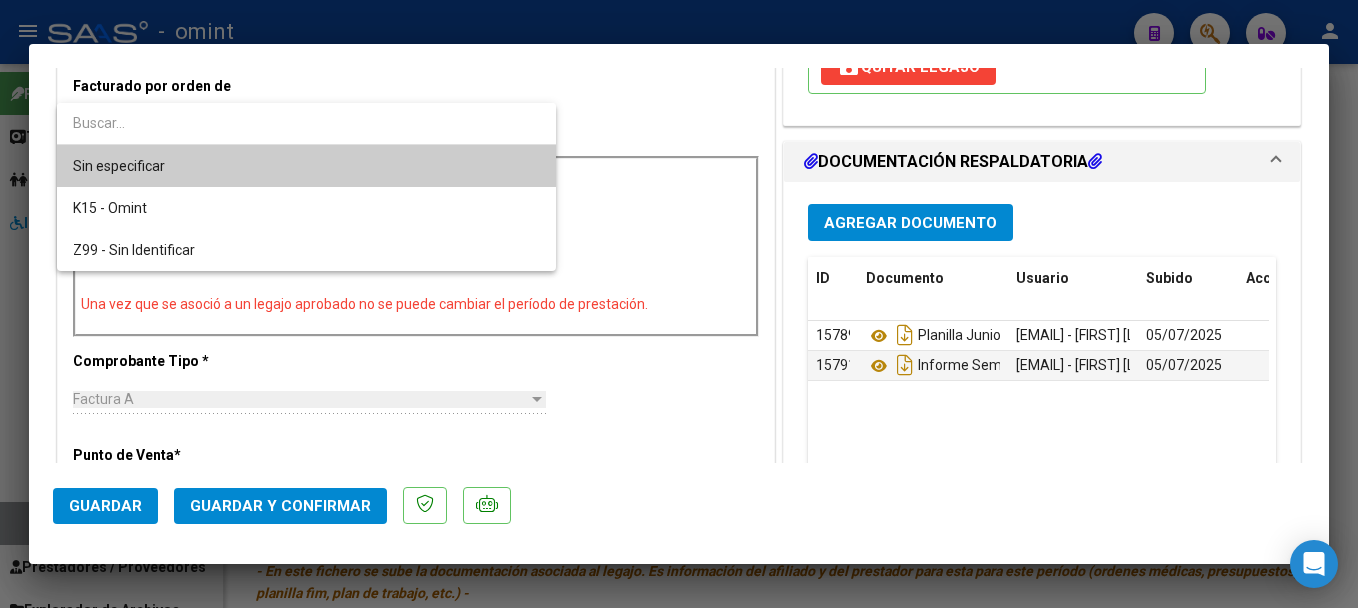 click on "Sin especificar" at bounding box center [306, 166] 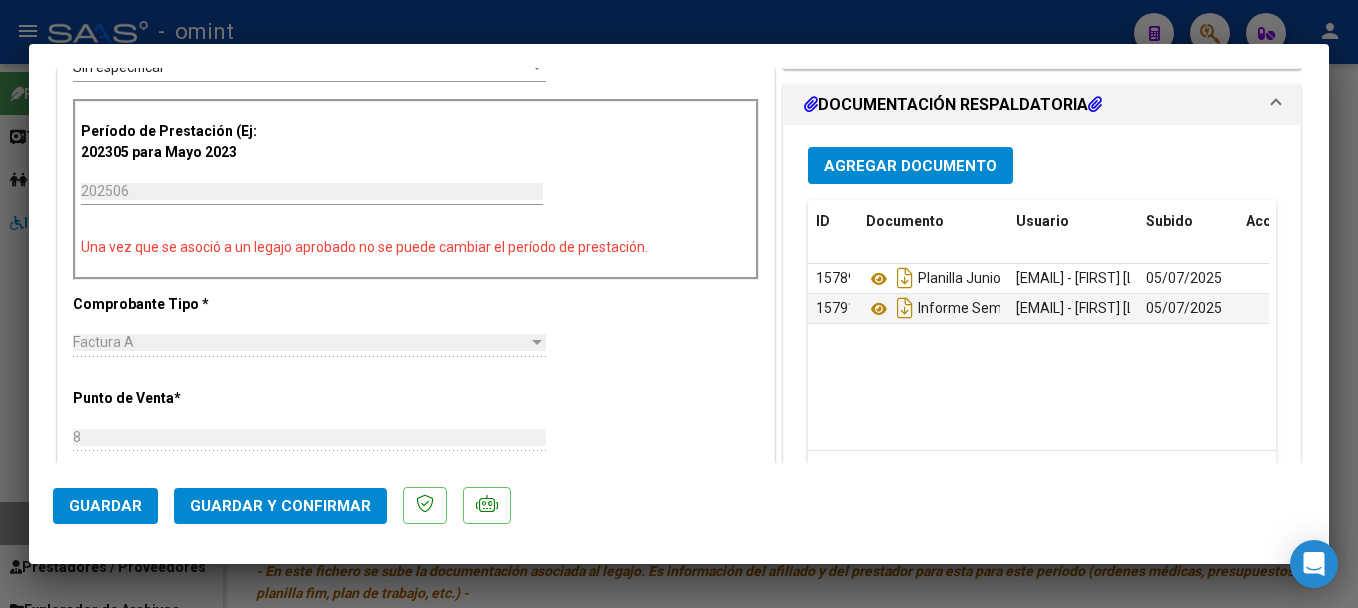 scroll, scrollTop: 567, scrollLeft: 0, axis: vertical 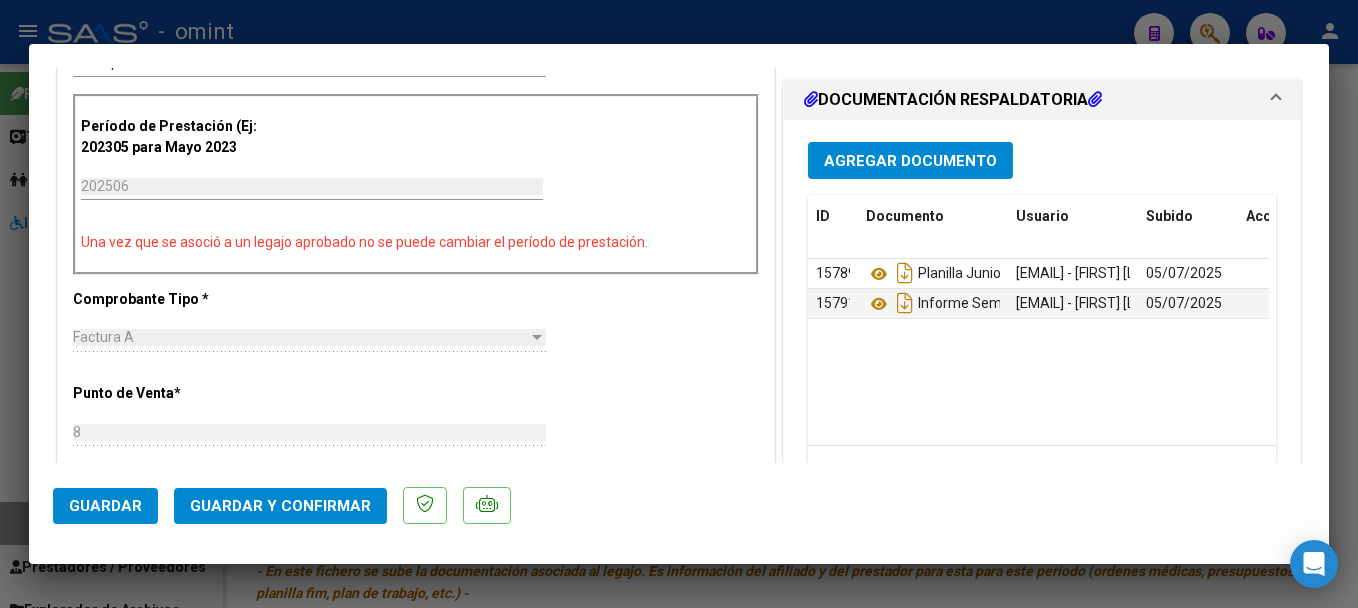 drag, startPoint x: 1310, startPoint y: 247, endPoint x: 1310, endPoint y: 105, distance: 142 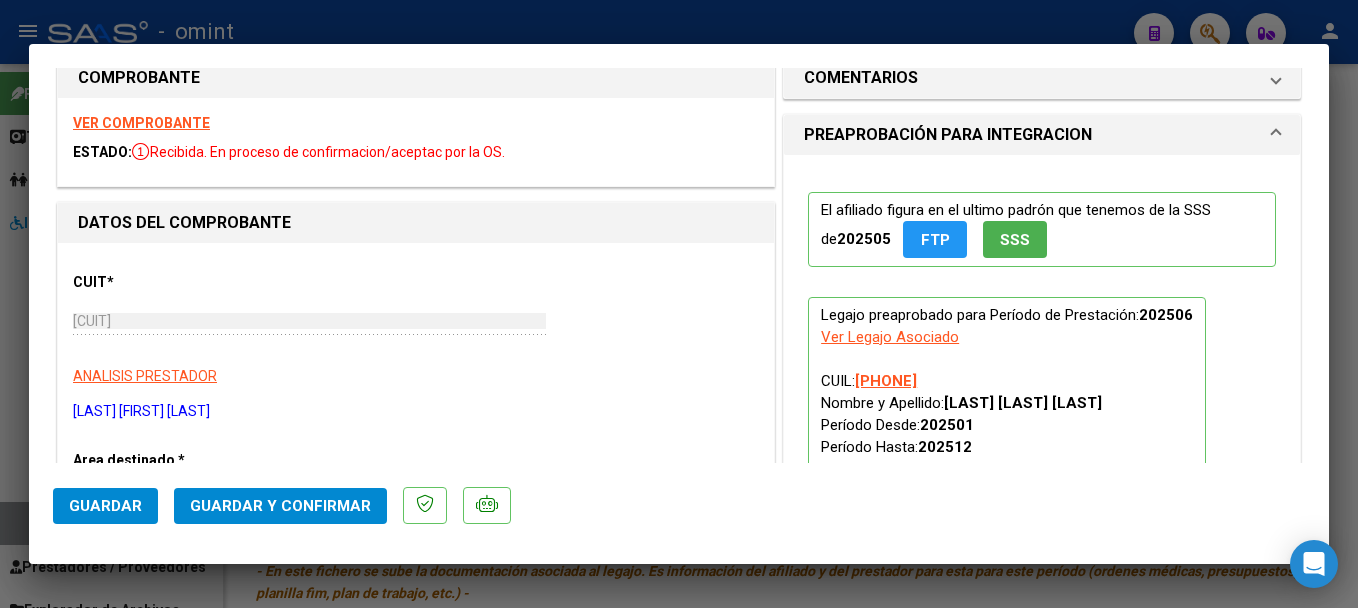 scroll, scrollTop: 0, scrollLeft: 0, axis: both 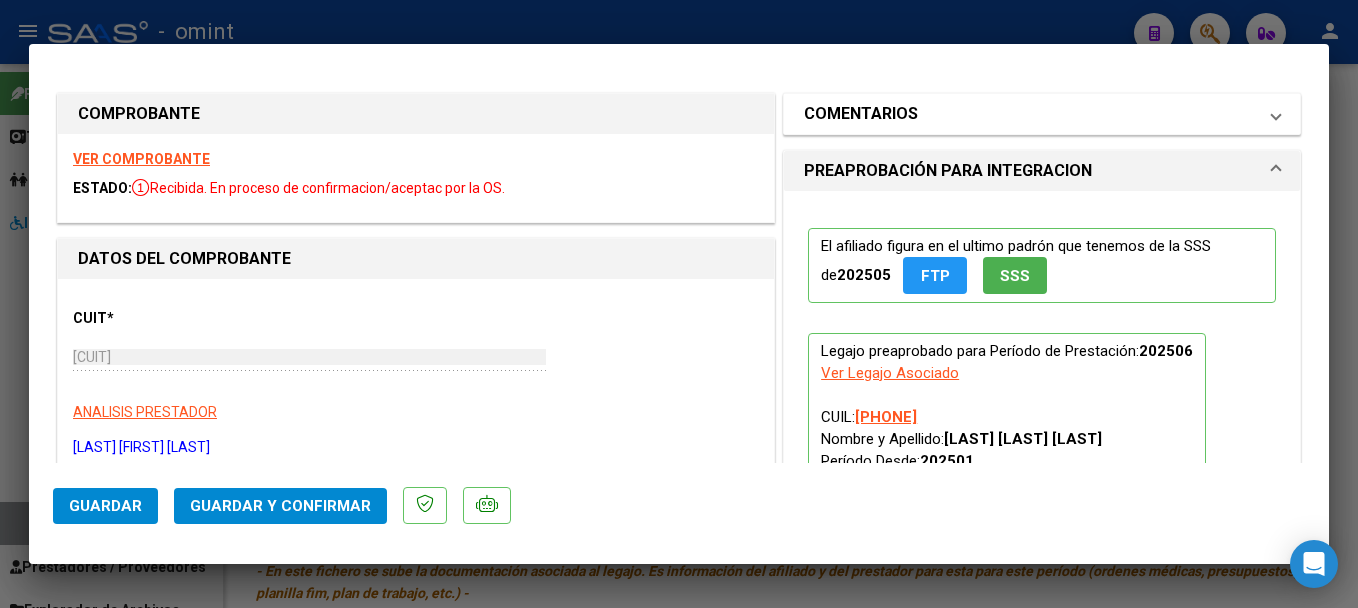 click on "COMENTARIOS" at bounding box center [1042, 114] 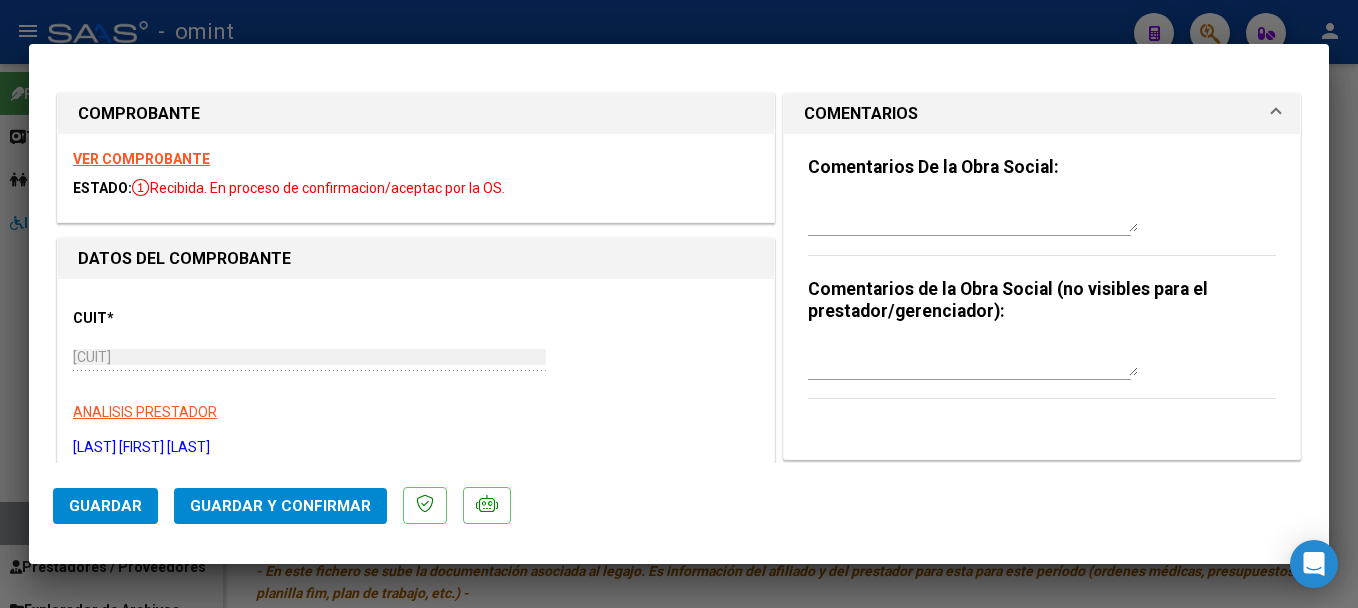 click at bounding box center [973, 212] 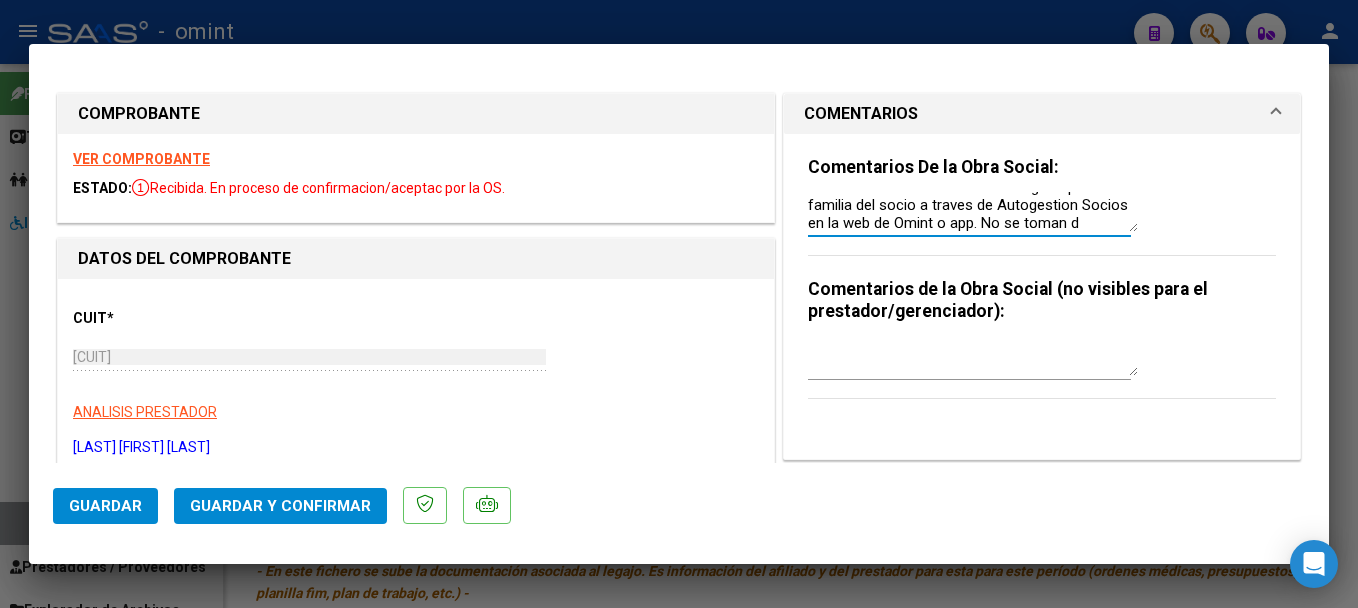 scroll, scrollTop: 34, scrollLeft: 0, axis: vertical 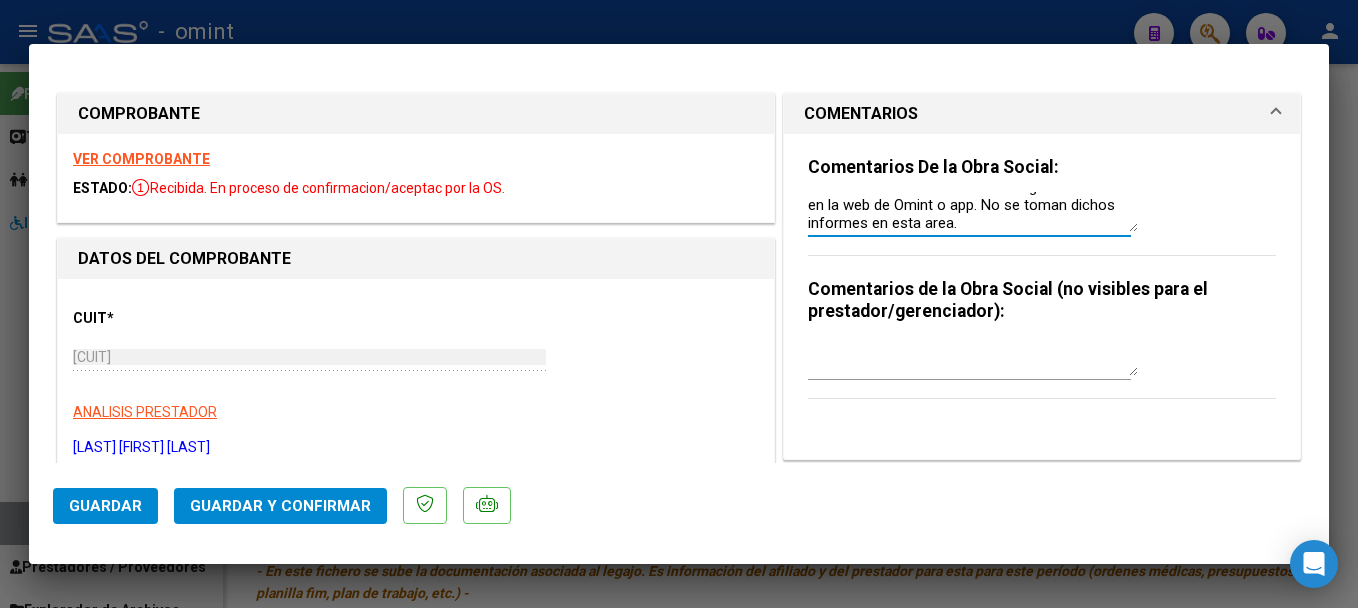 type on "El informe semestral debe ser cargado por la familia del socio a traves de Autogestion Socios en la web de Omint o app. No se toman dichos informes en esta area." 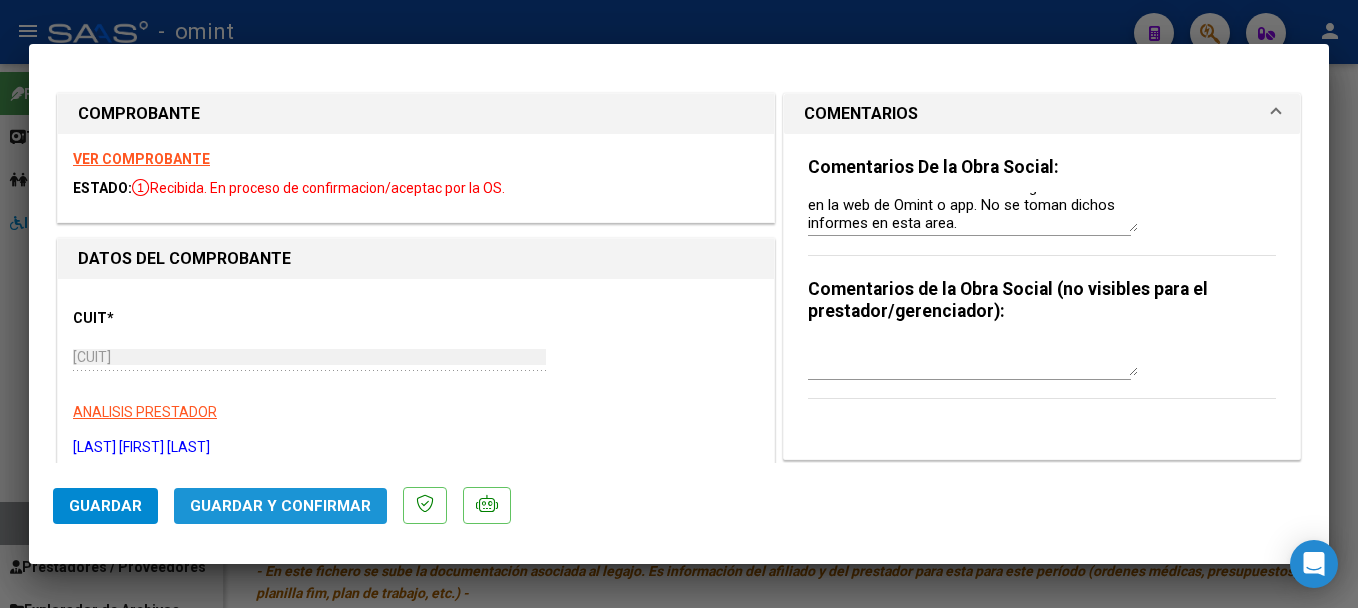 click on "Guardar y Confirmar" 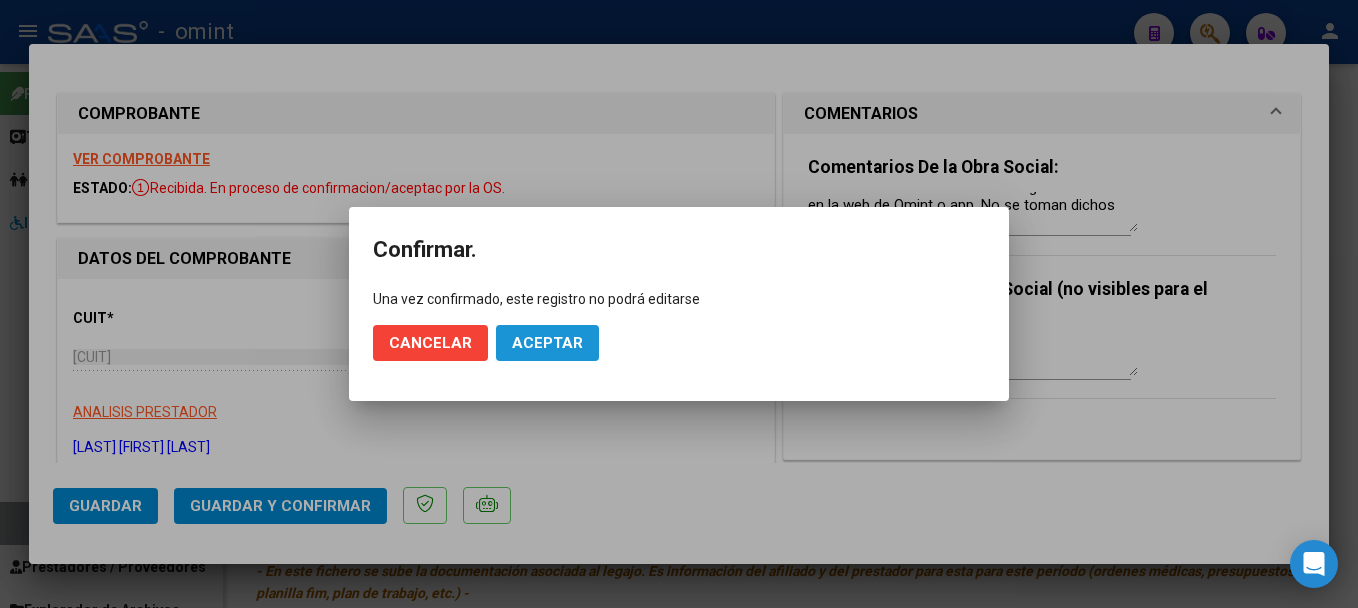 click on "Aceptar" 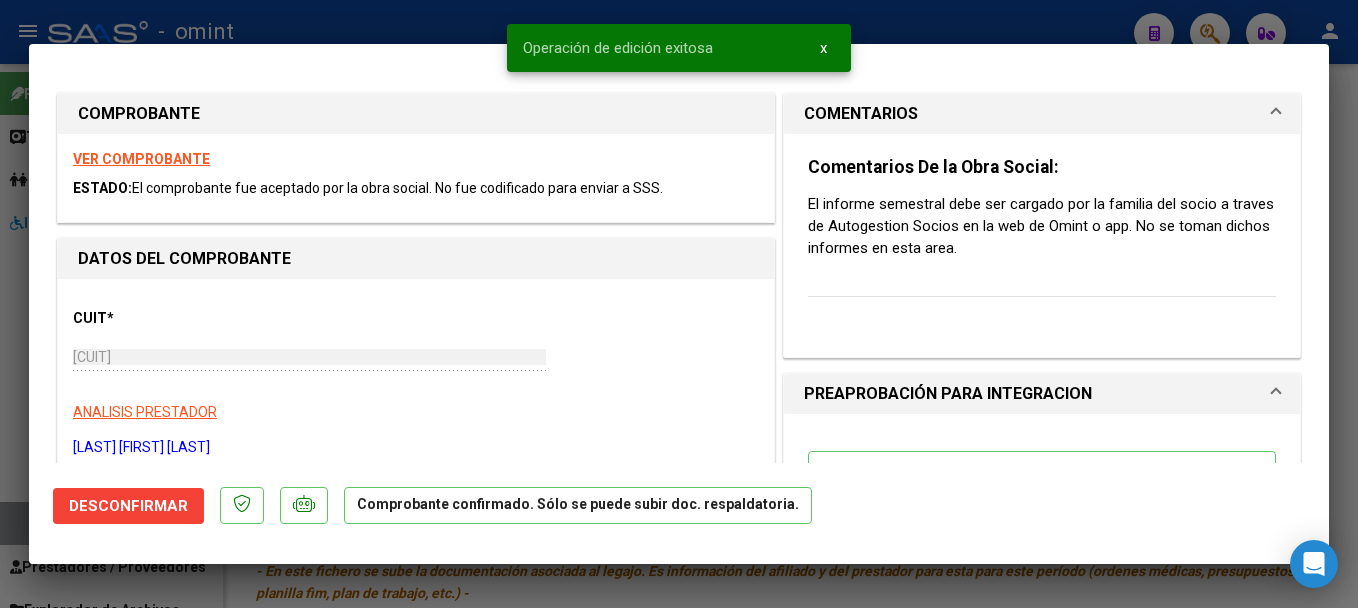 click at bounding box center [679, 304] 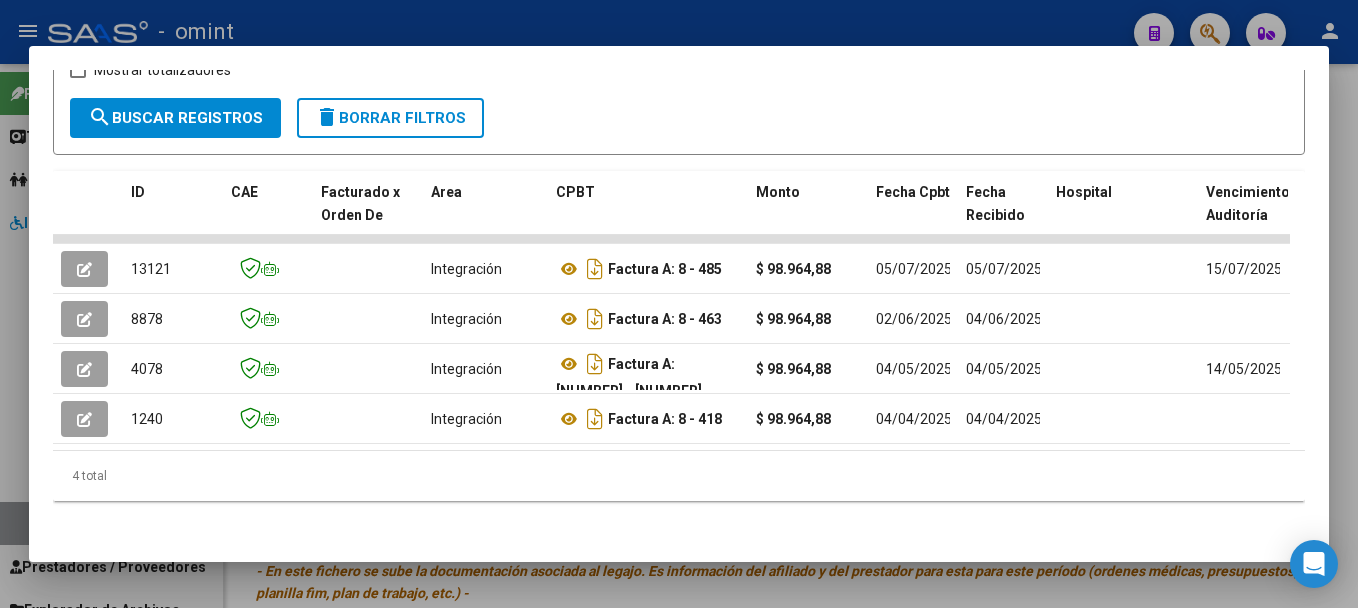 click at bounding box center (679, 304) 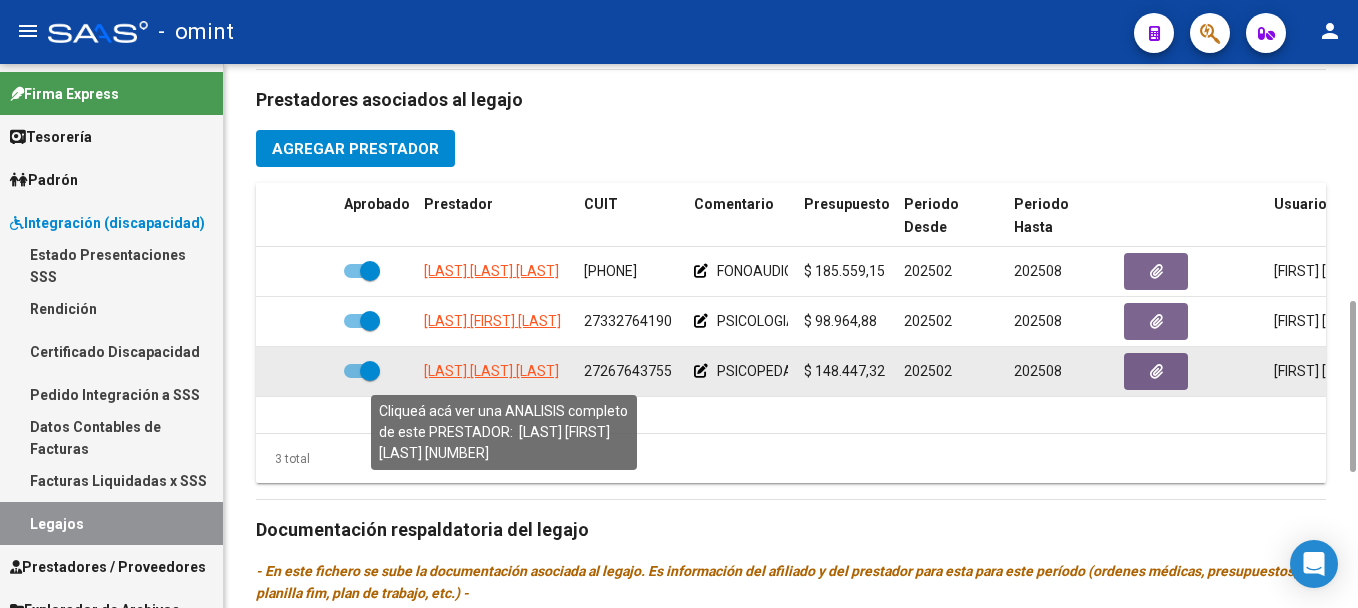 click on "[LAST] [LAST] [LAST]" 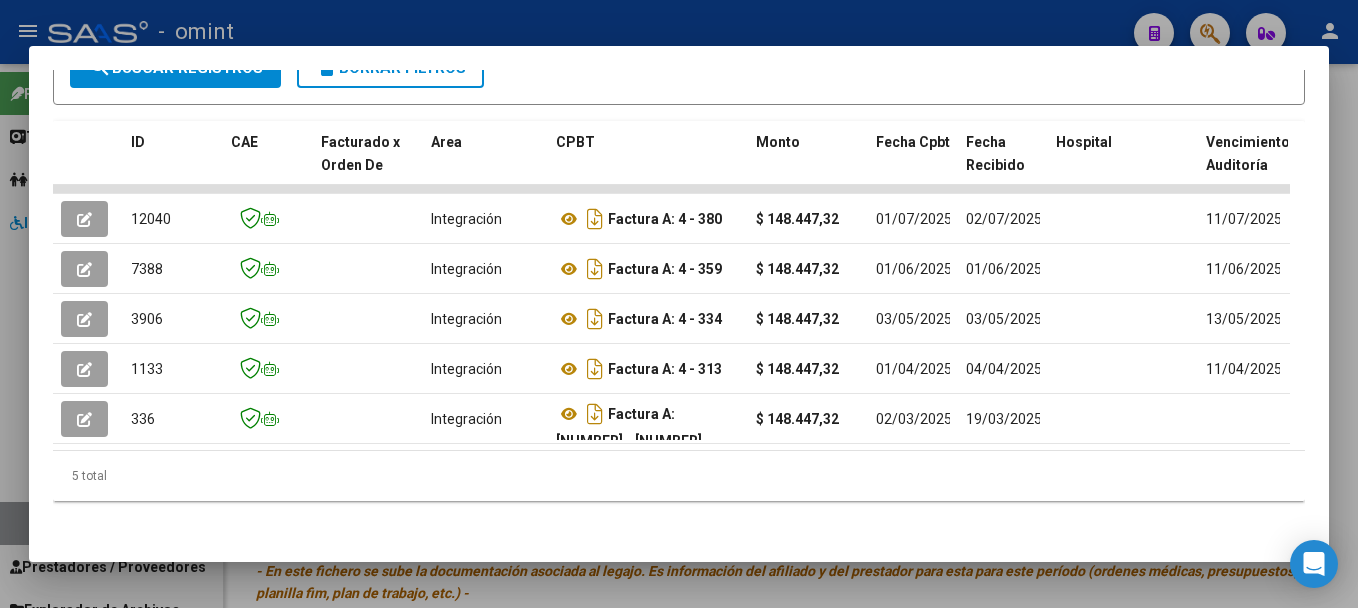 scroll, scrollTop: 413, scrollLeft: 0, axis: vertical 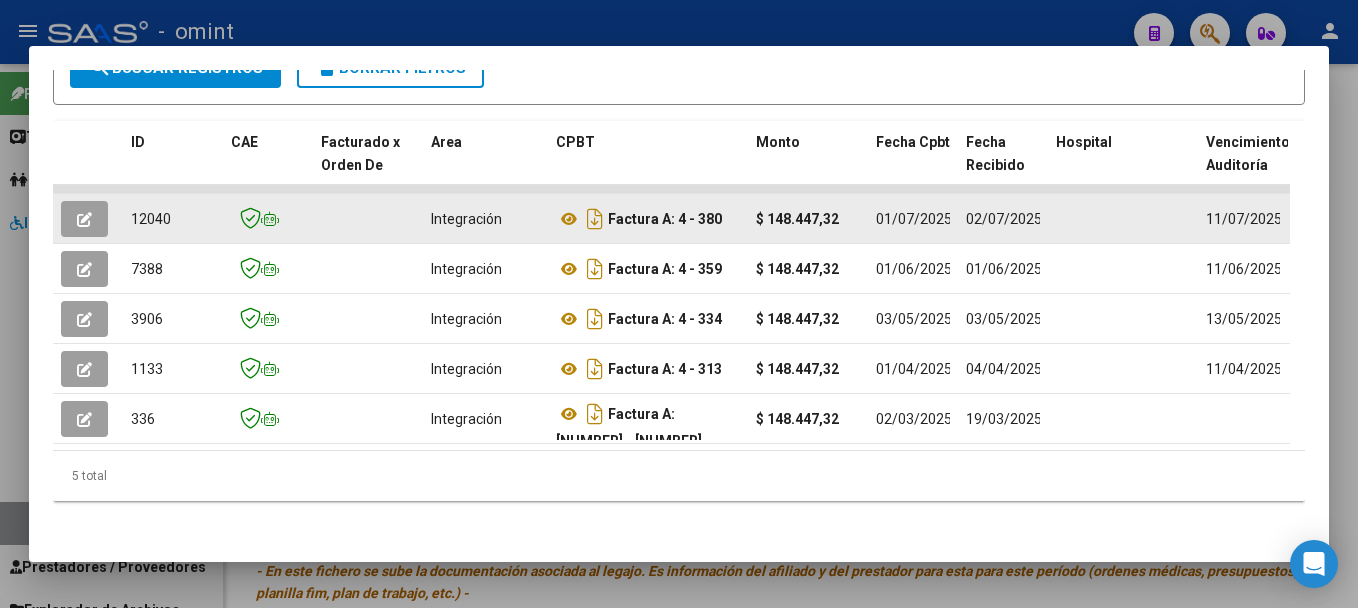 click 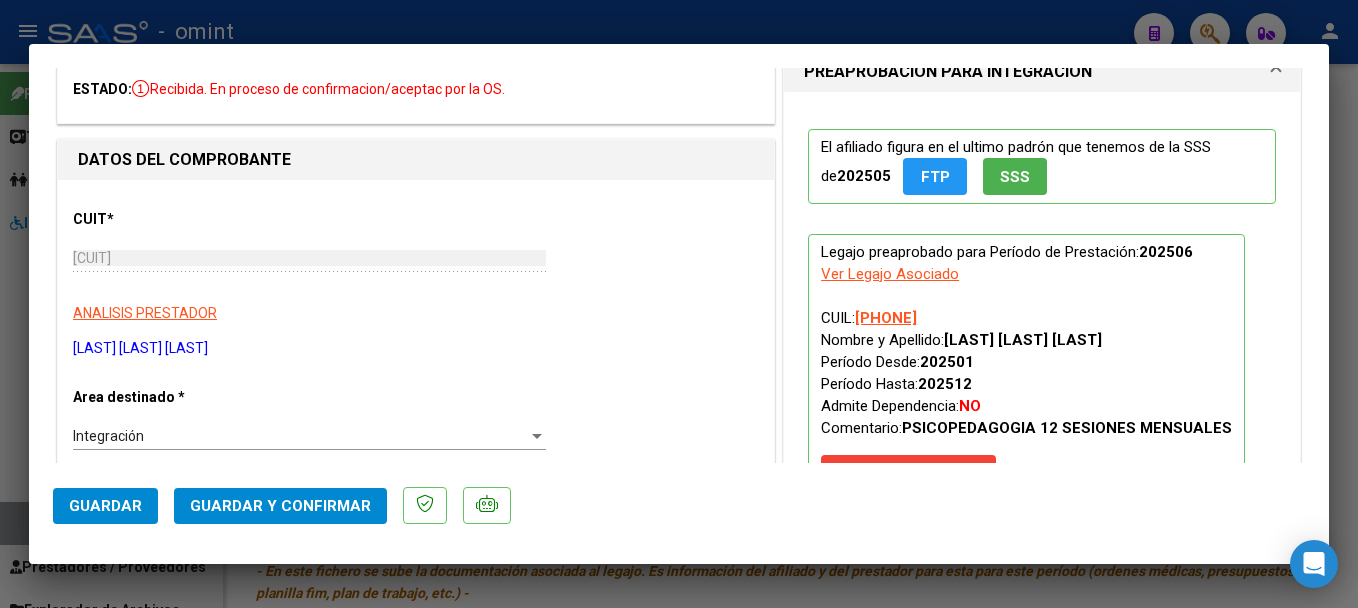 scroll, scrollTop: 0, scrollLeft: 0, axis: both 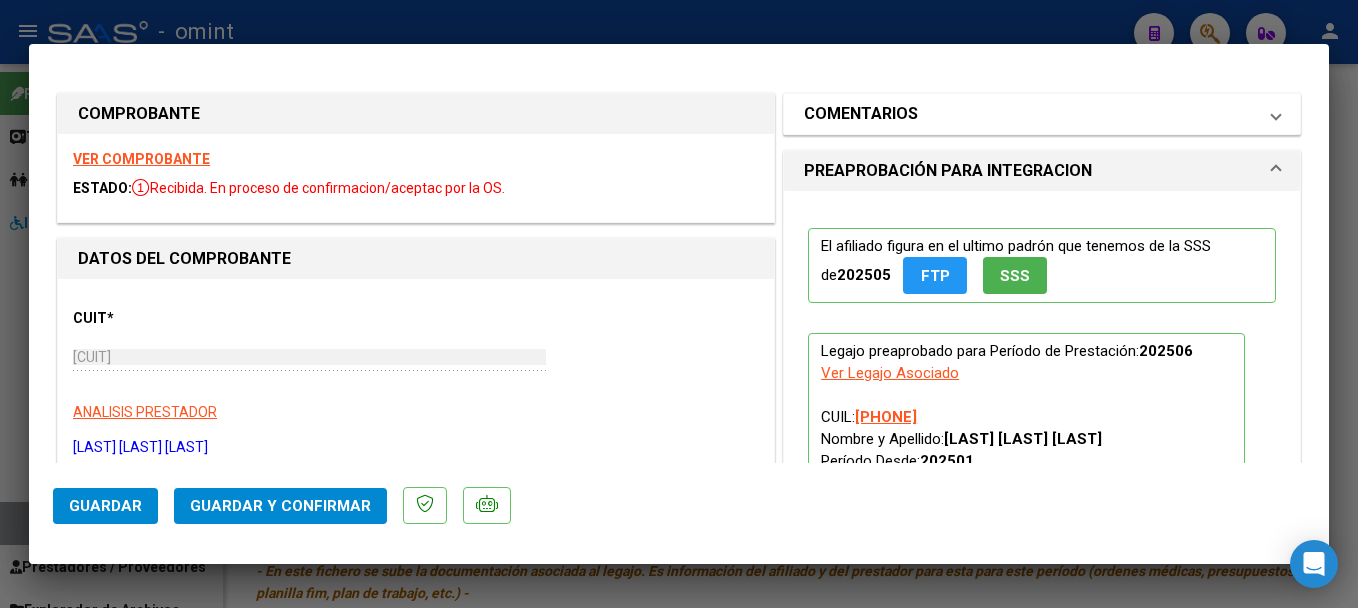 click on "COMENTARIOS" at bounding box center [861, 114] 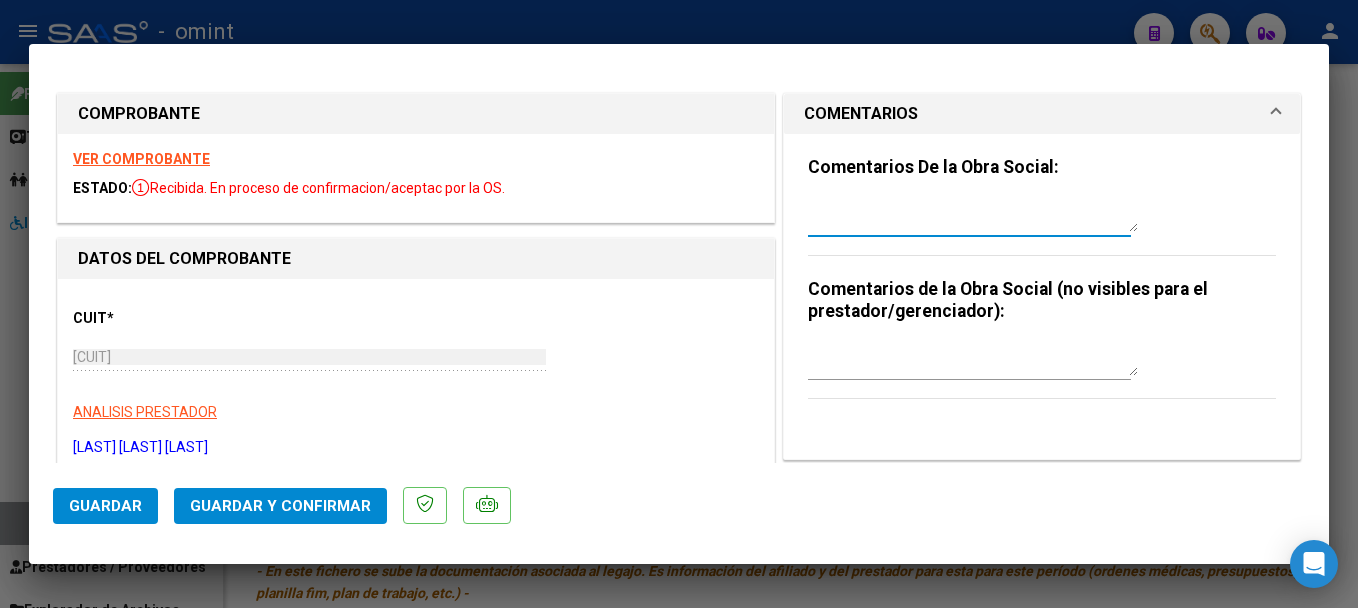 click at bounding box center (973, 212) 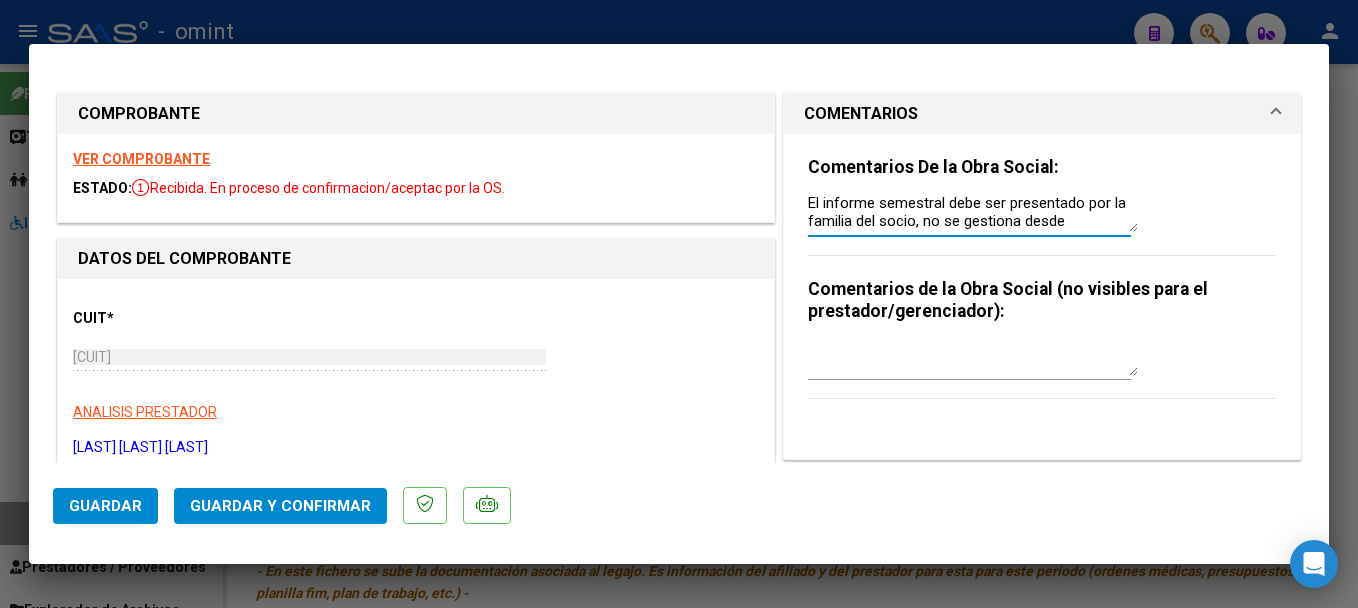 scroll, scrollTop: 16, scrollLeft: 0, axis: vertical 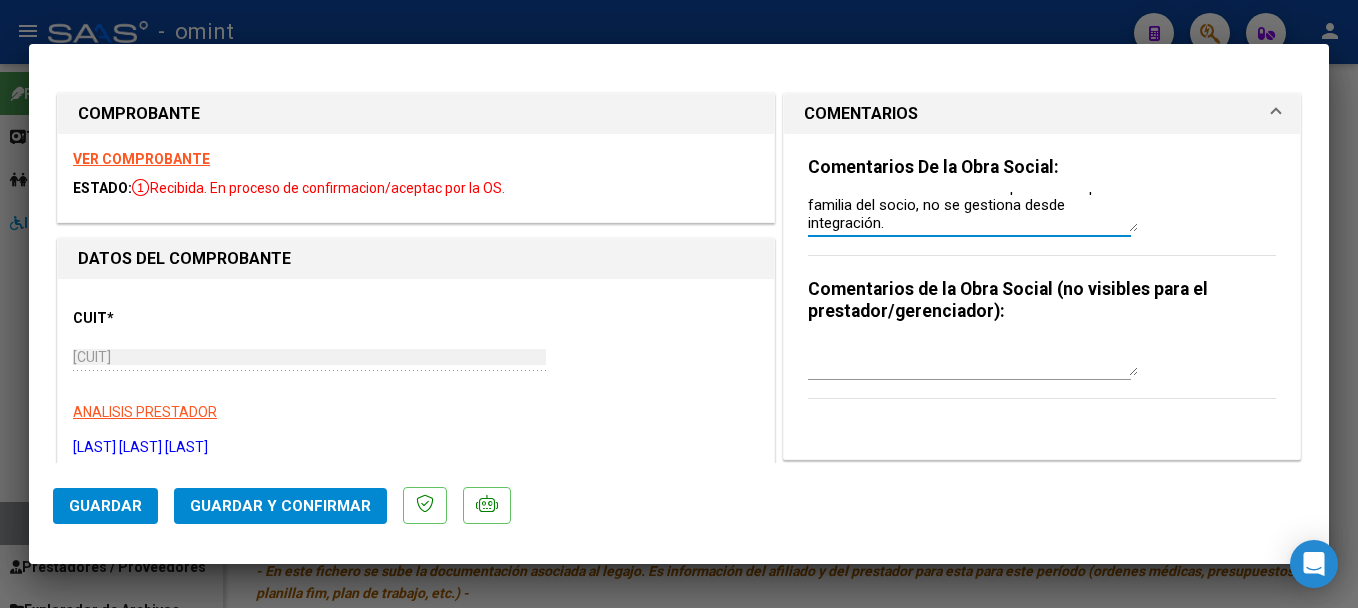 type on "El informe semestral debe ser presentado por la familia del socio, no se gestiona desde integración." 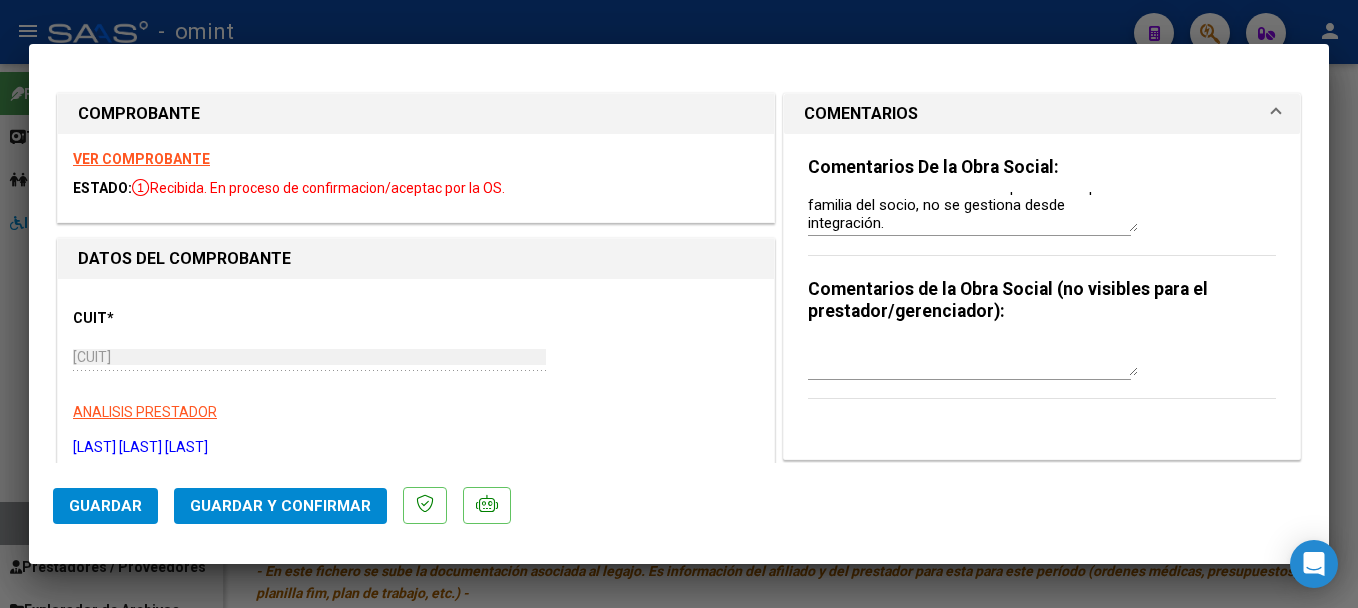 click on "VER COMPROBANTE" at bounding box center (141, 159) 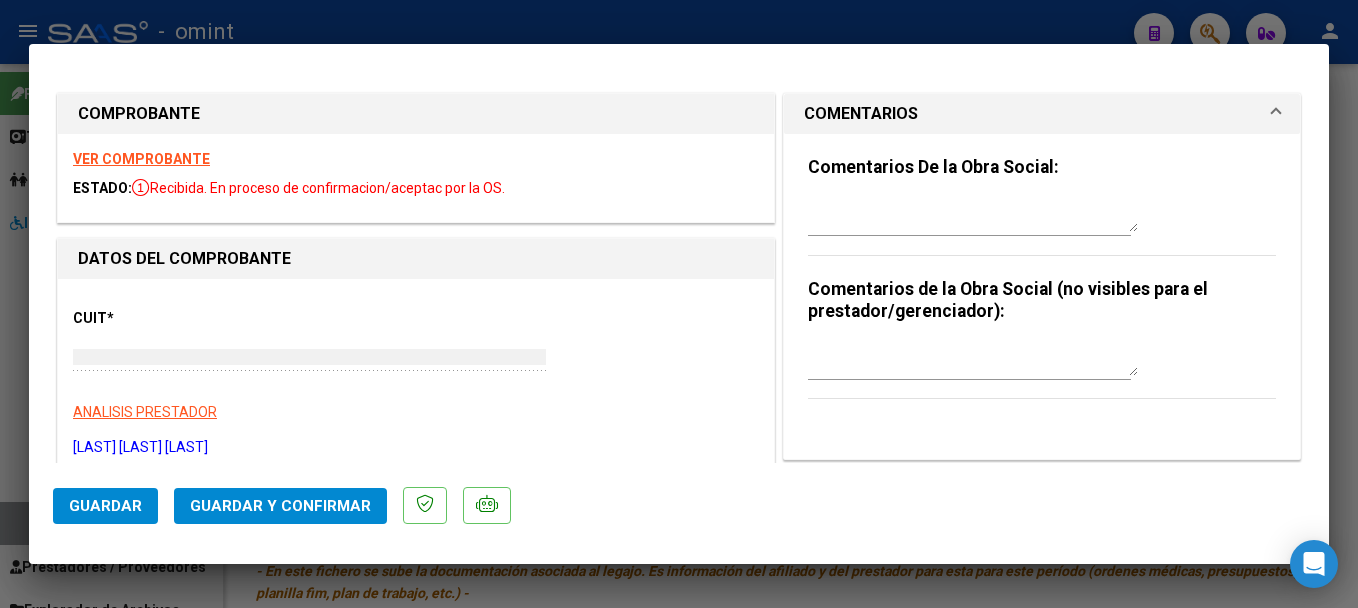 scroll, scrollTop: 0, scrollLeft: 0, axis: both 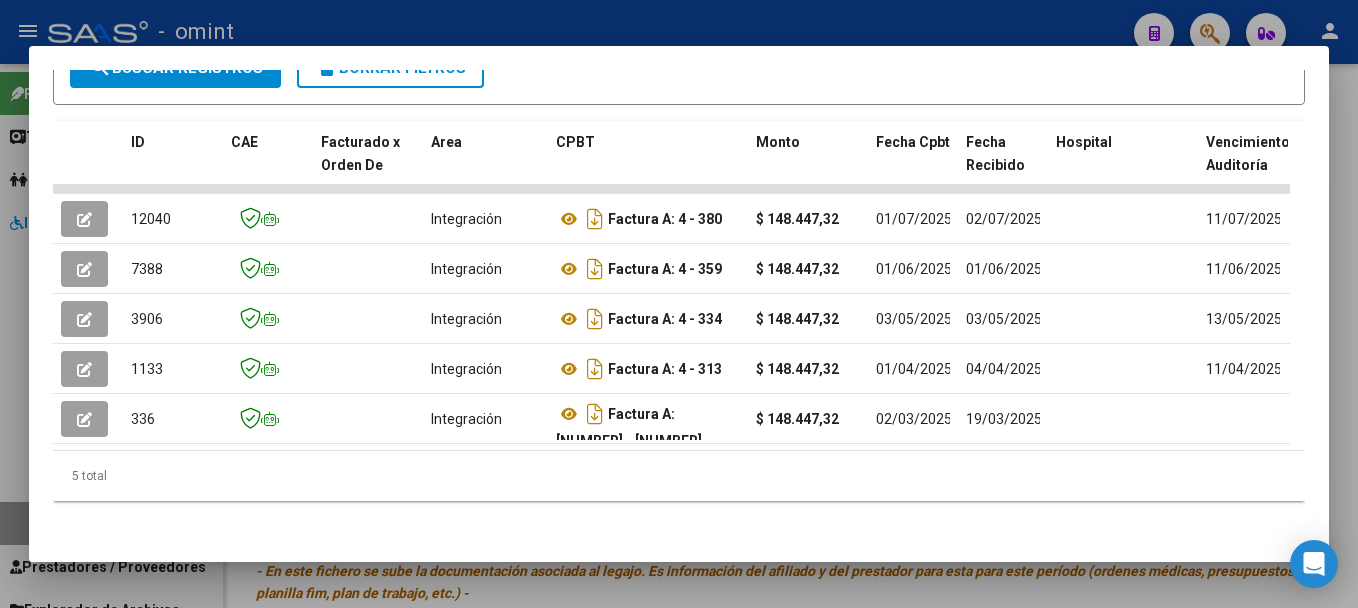 click at bounding box center [679, 304] 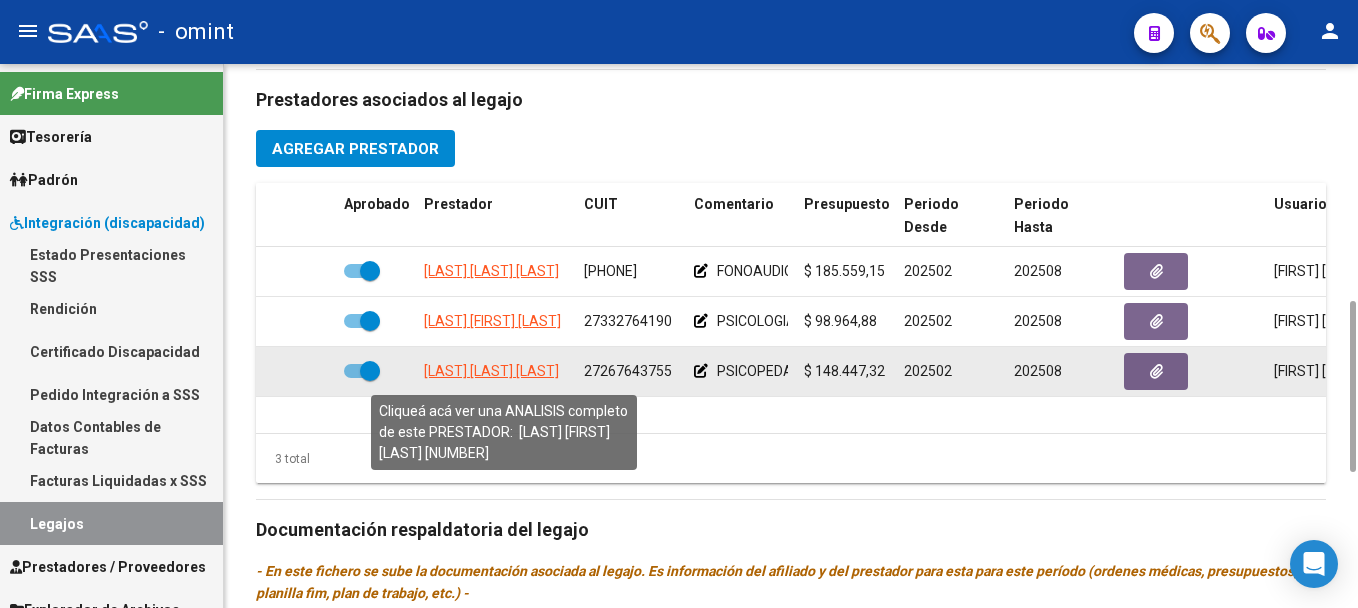 click on "[LAST] [LAST] [LAST]" 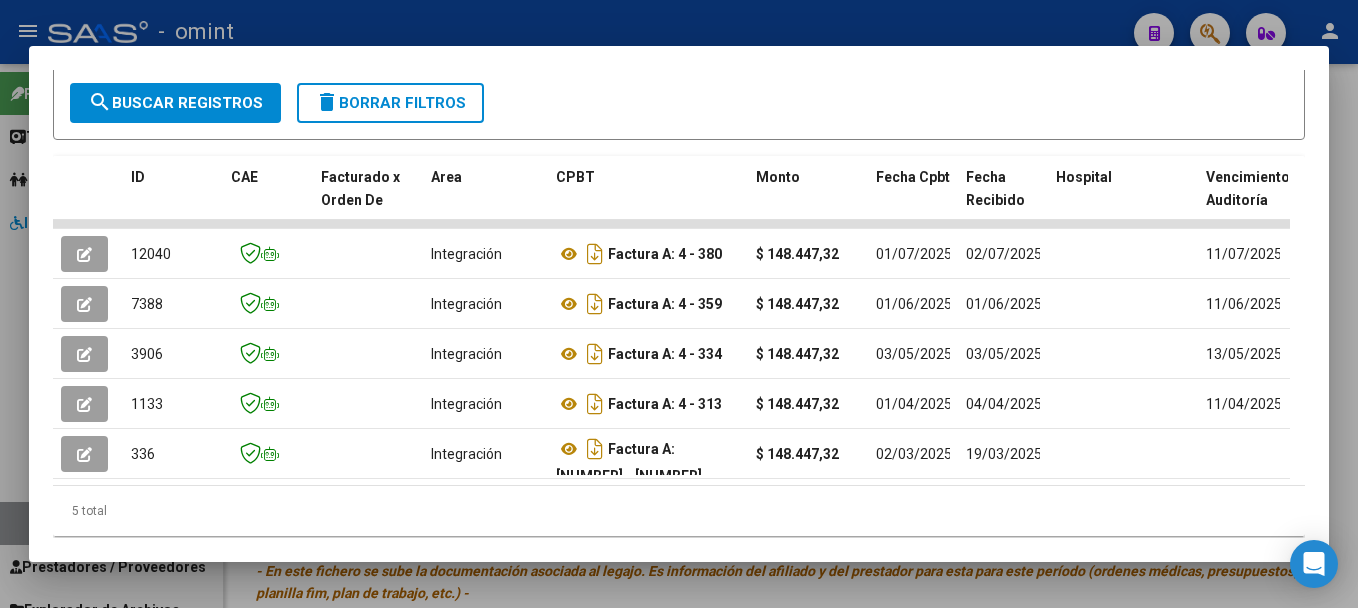 scroll, scrollTop: 413, scrollLeft: 0, axis: vertical 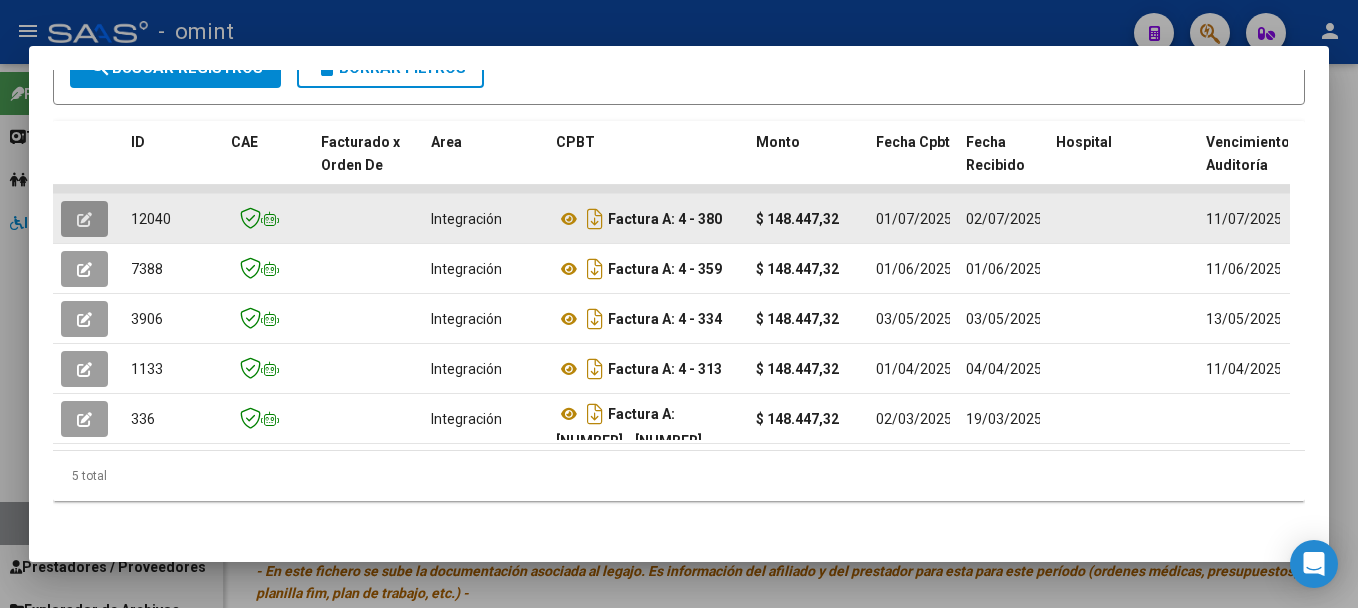 click 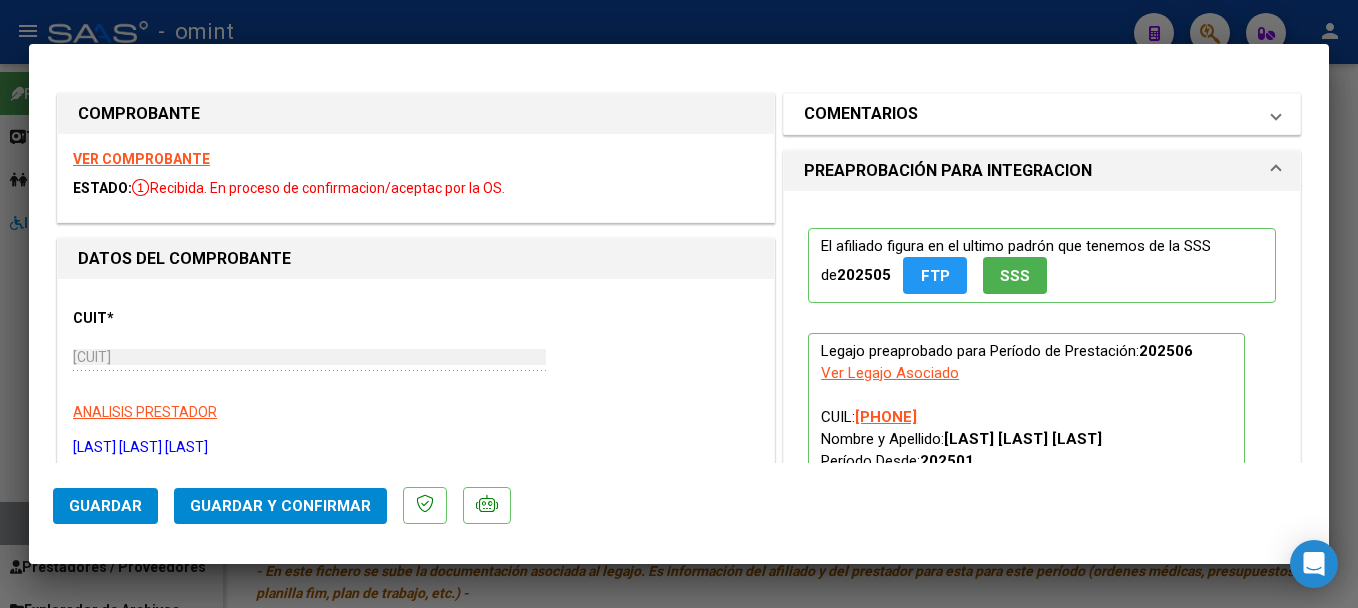 click on "COMENTARIOS" at bounding box center (861, 114) 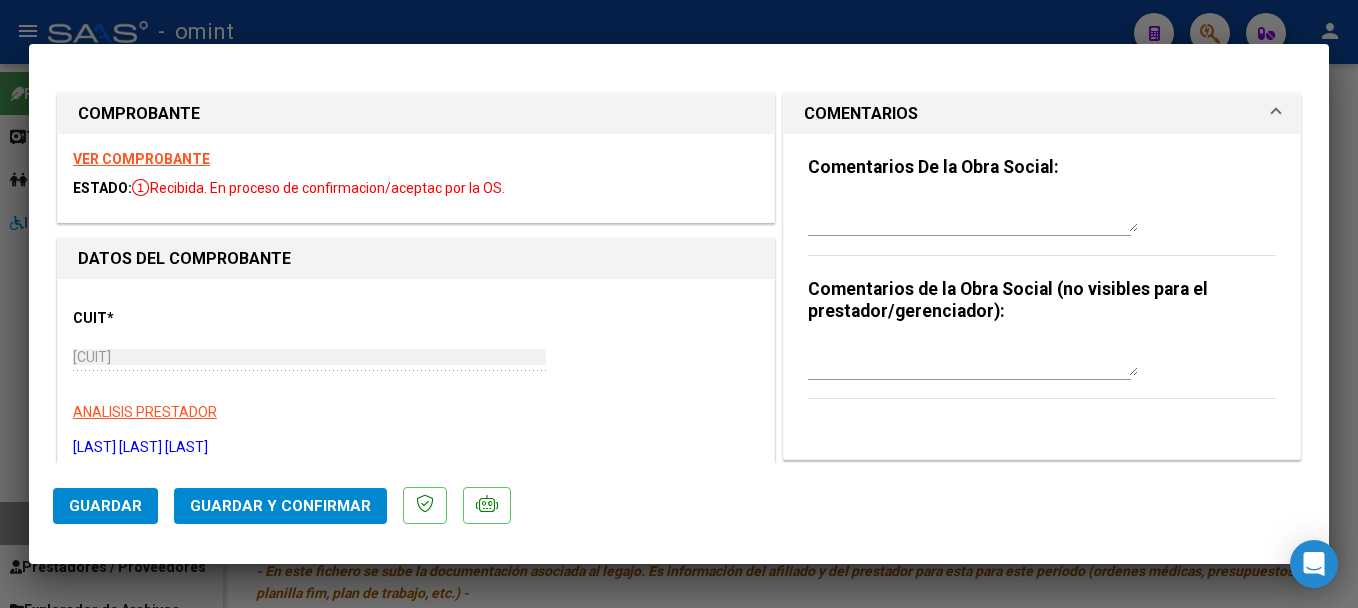 click at bounding box center (973, 212) 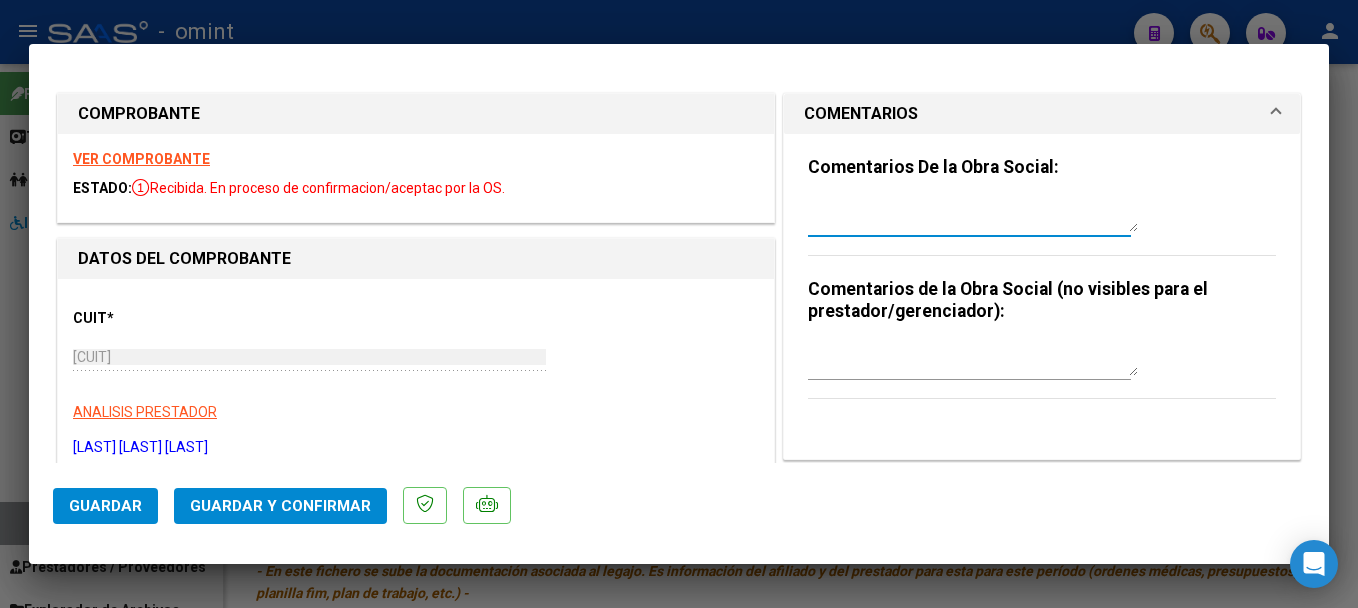 paste on "27267643755" 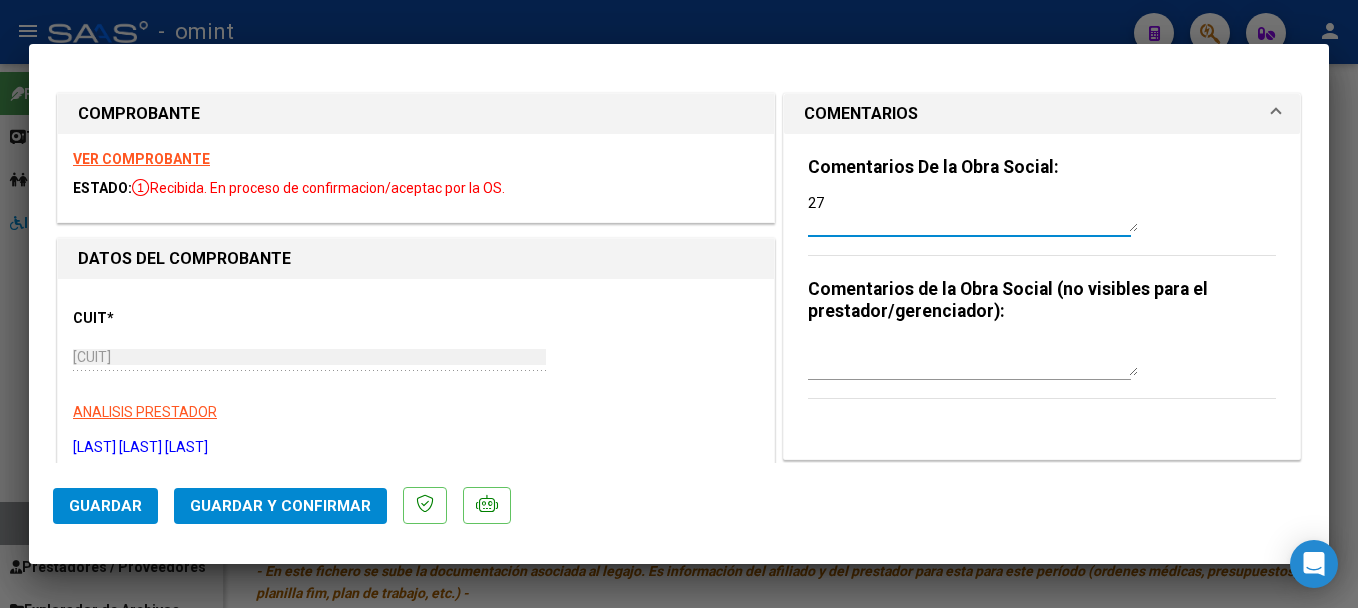 type on "2" 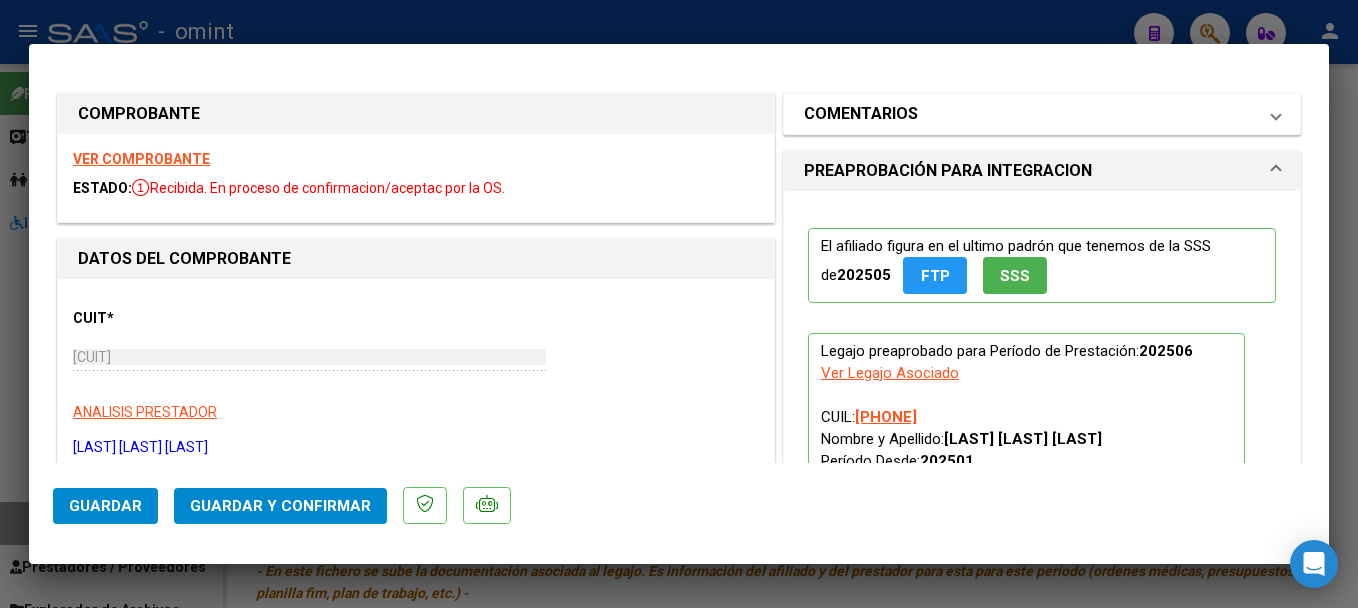 click on "COMENTARIOS" at bounding box center (1030, 114) 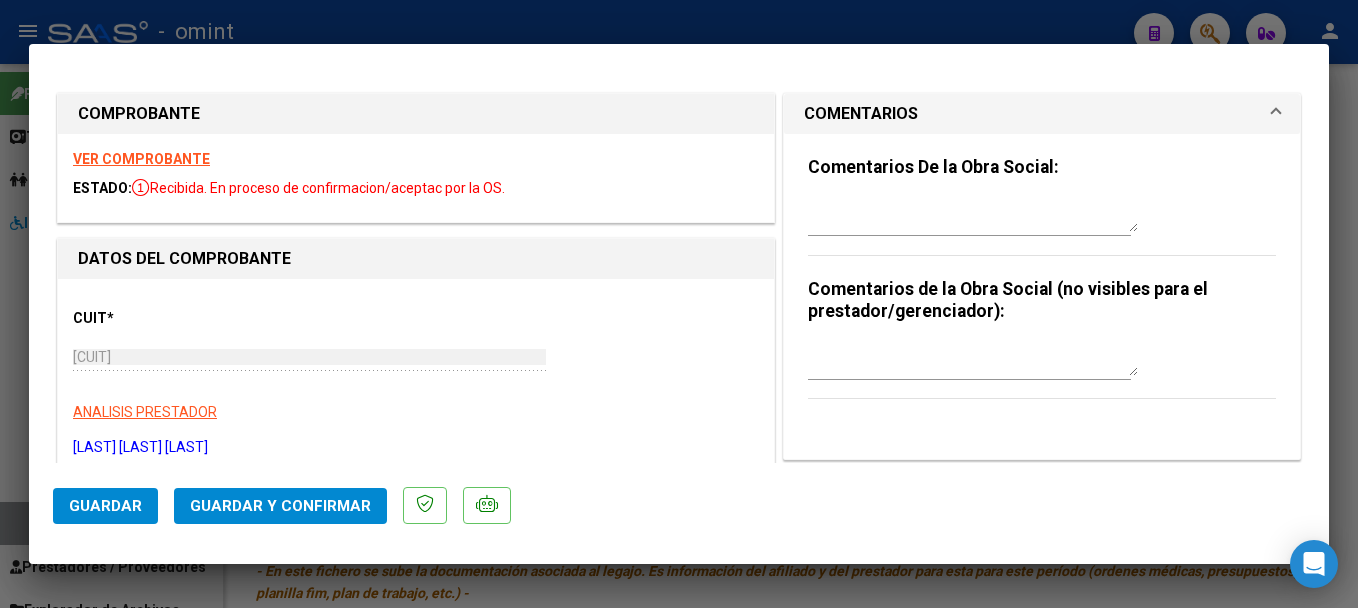 click at bounding box center [973, 212] 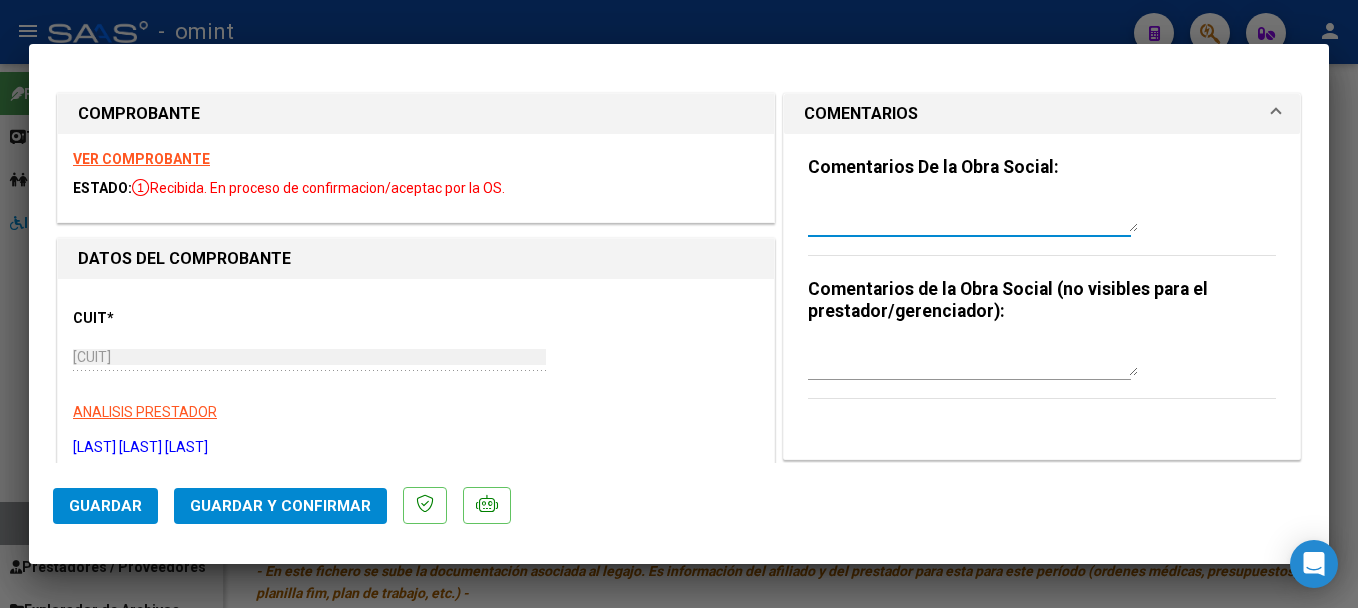 paste on "El informe semestral debe ser presentado por la familia del socio, no se gestiona desde integración." 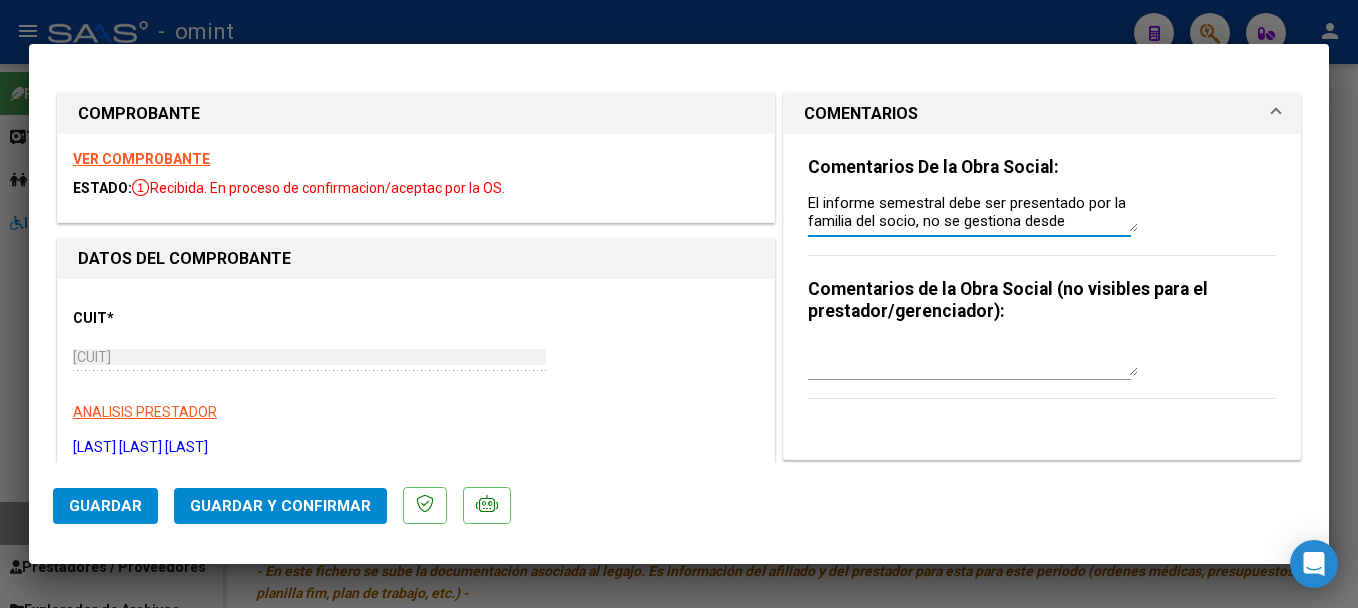scroll, scrollTop: 16, scrollLeft: 0, axis: vertical 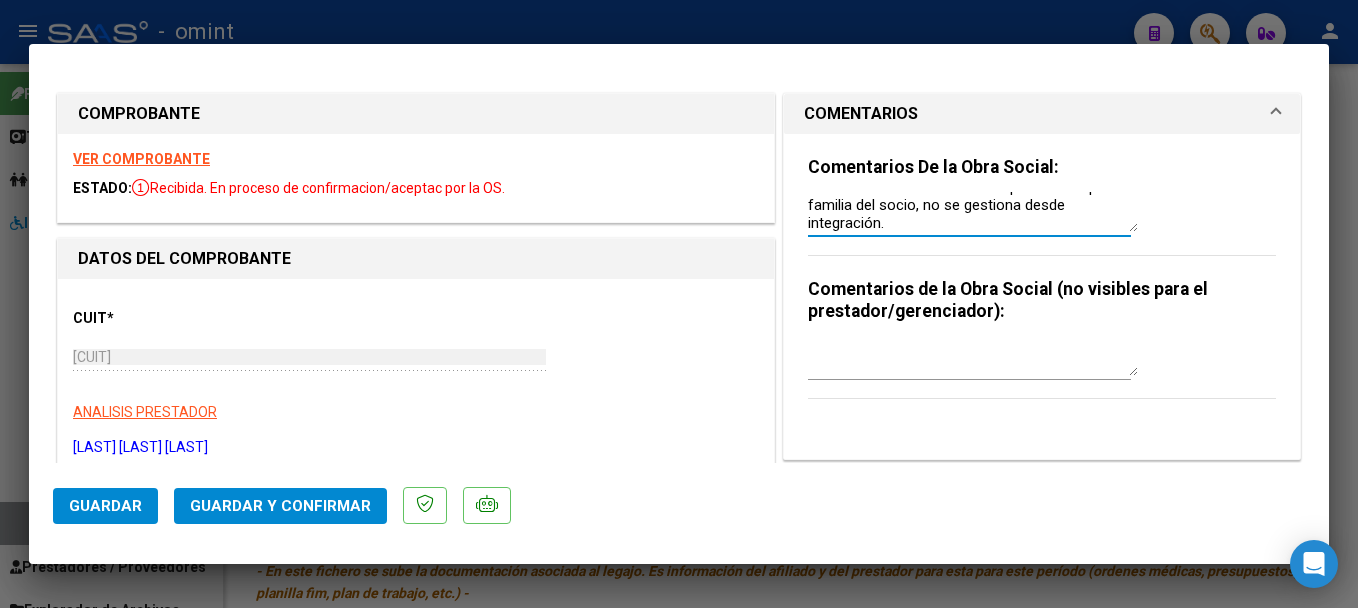 type on "El informe semestral debe ser presentado por la familia del socio, no se gestiona desde integración." 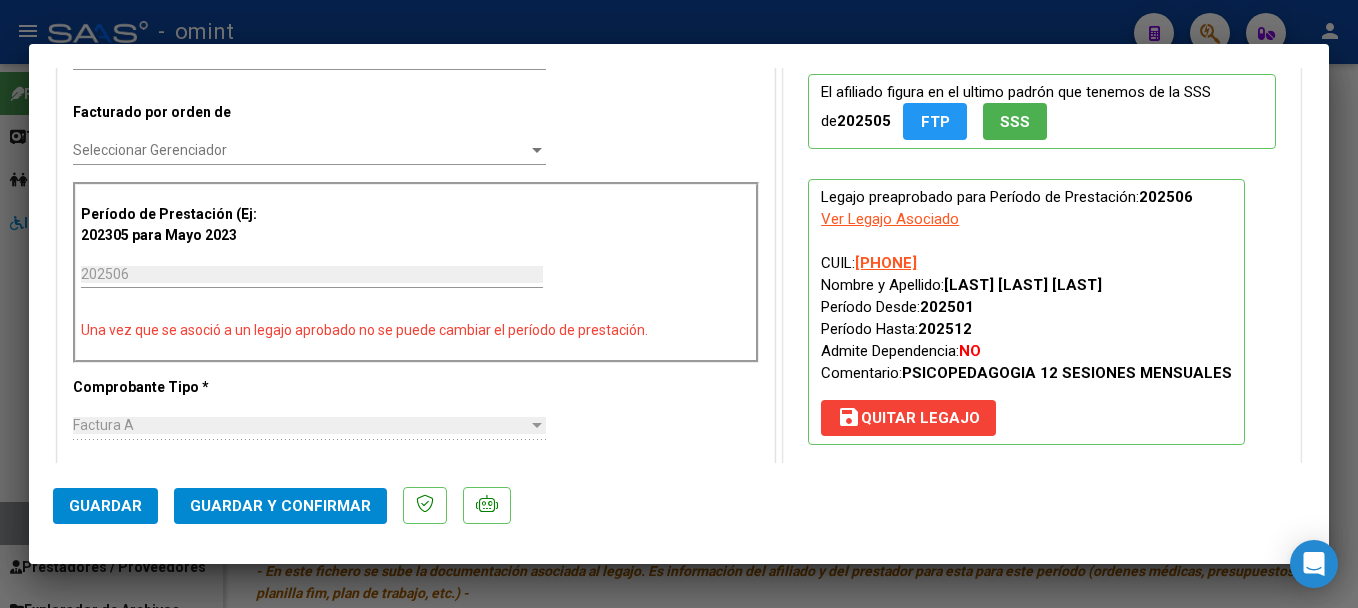scroll, scrollTop: 396, scrollLeft: 0, axis: vertical 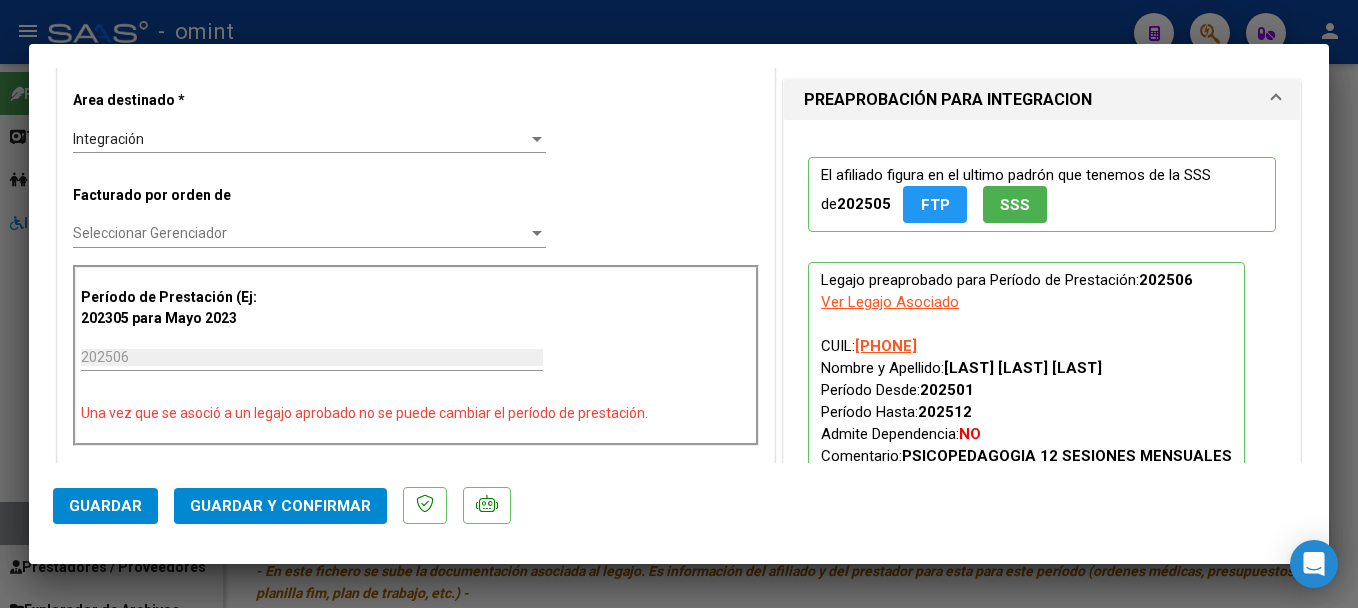 click on "Seleccionar Gerenciador Seleccionar Gerenciador" at bounding box center [309, 234] 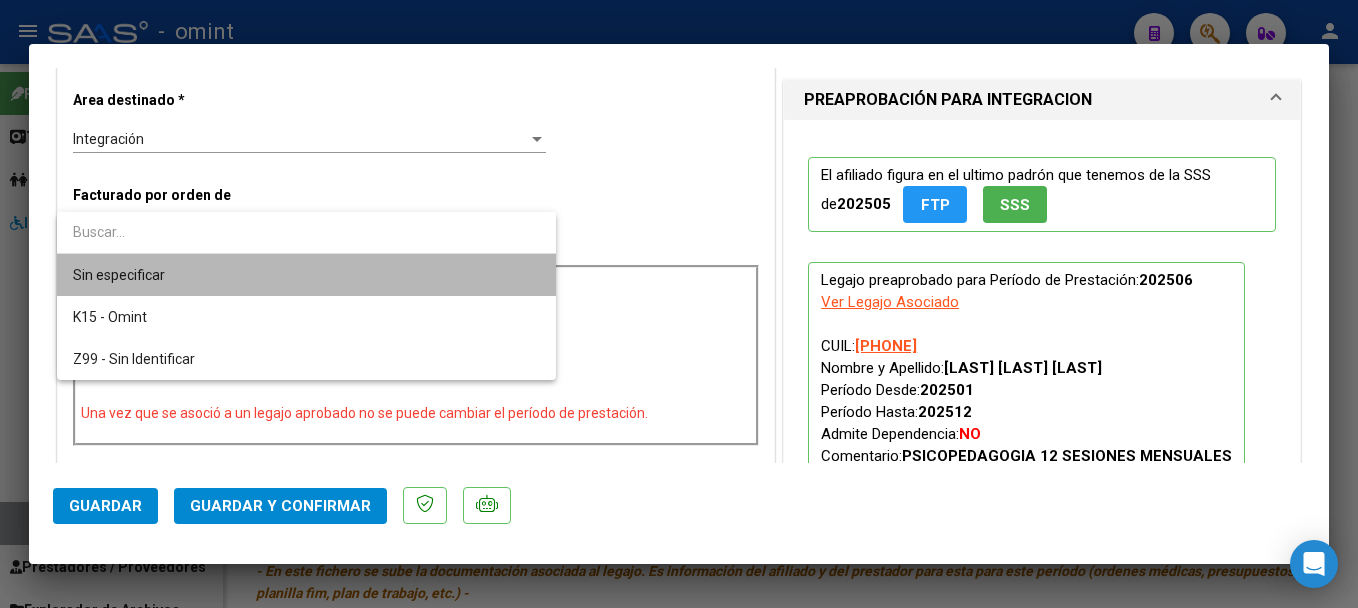 click on "Sin especificar" at bounding box center [306, 275] 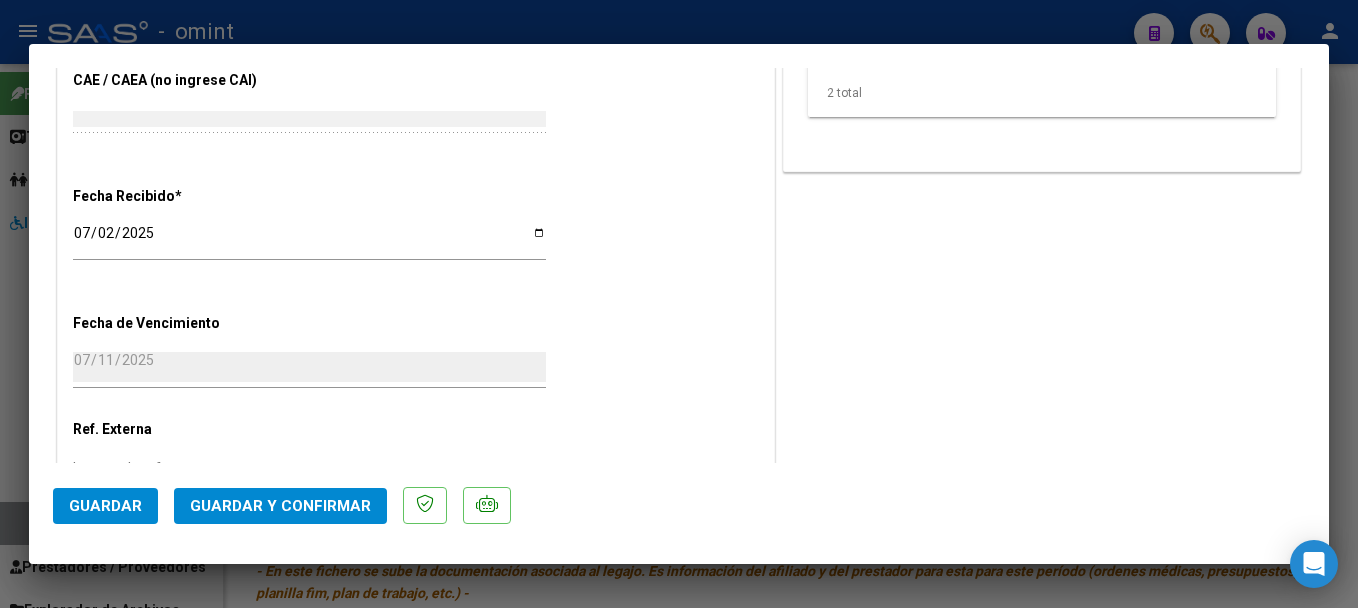 scroll, scrollTop: 1421, scrollLeft: 0, axis: vertical 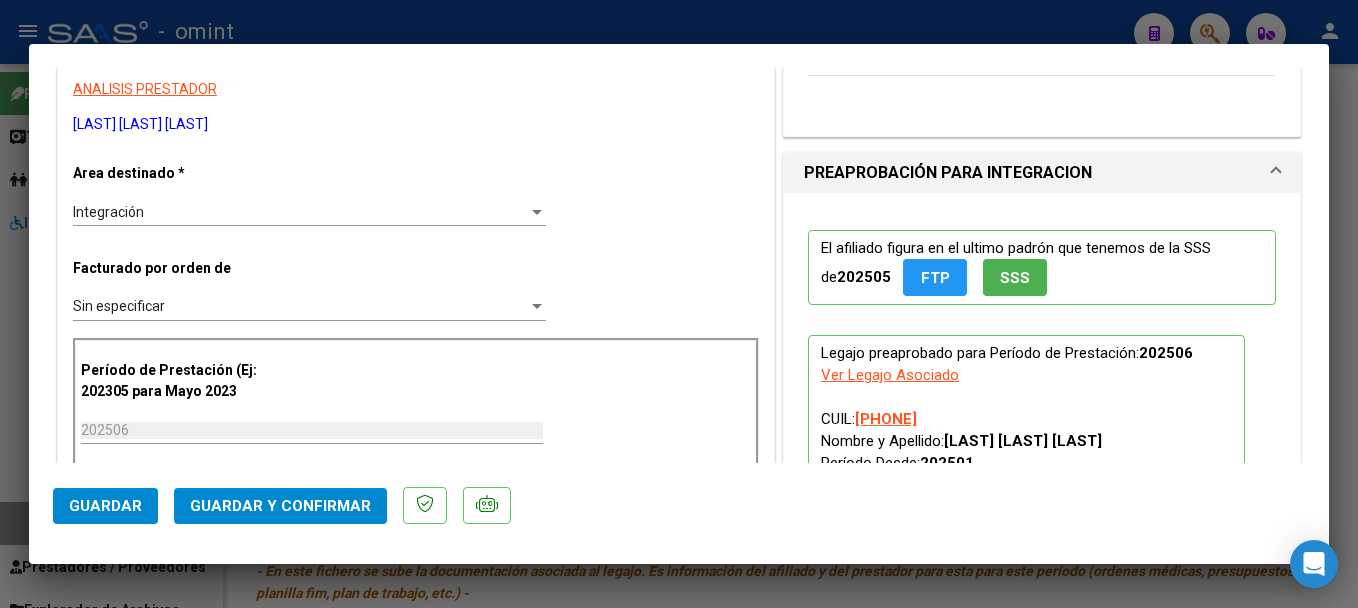 click on "Guardar y Confirmar" 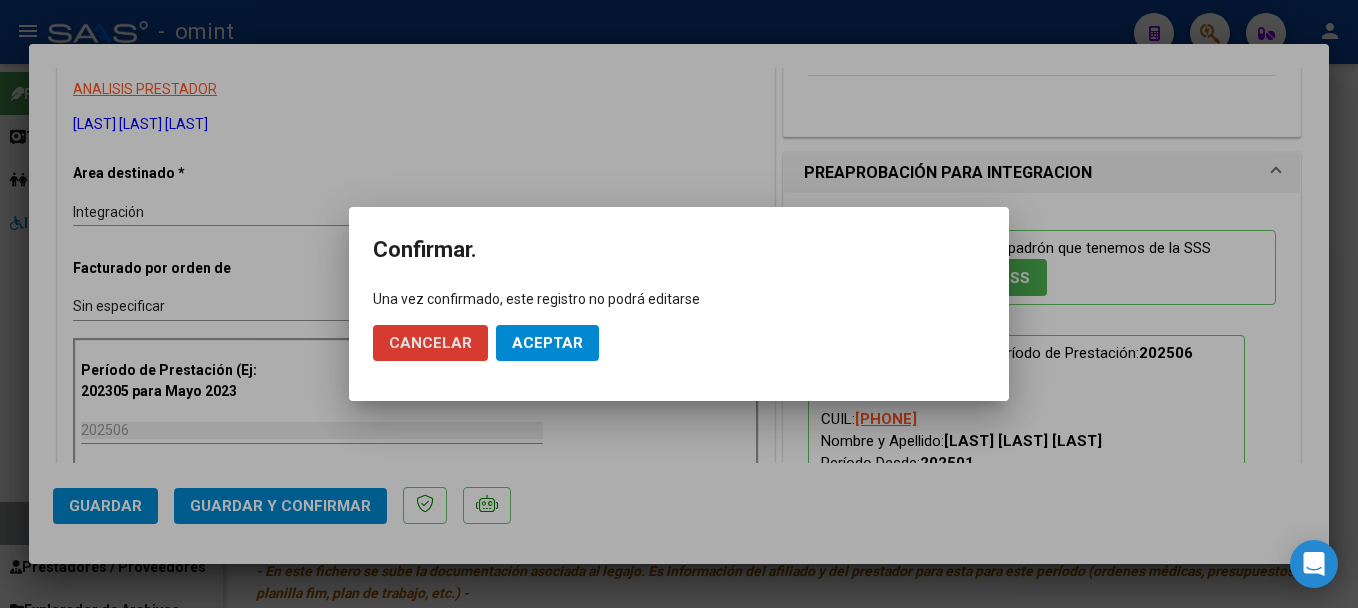 click on "Aceptar" 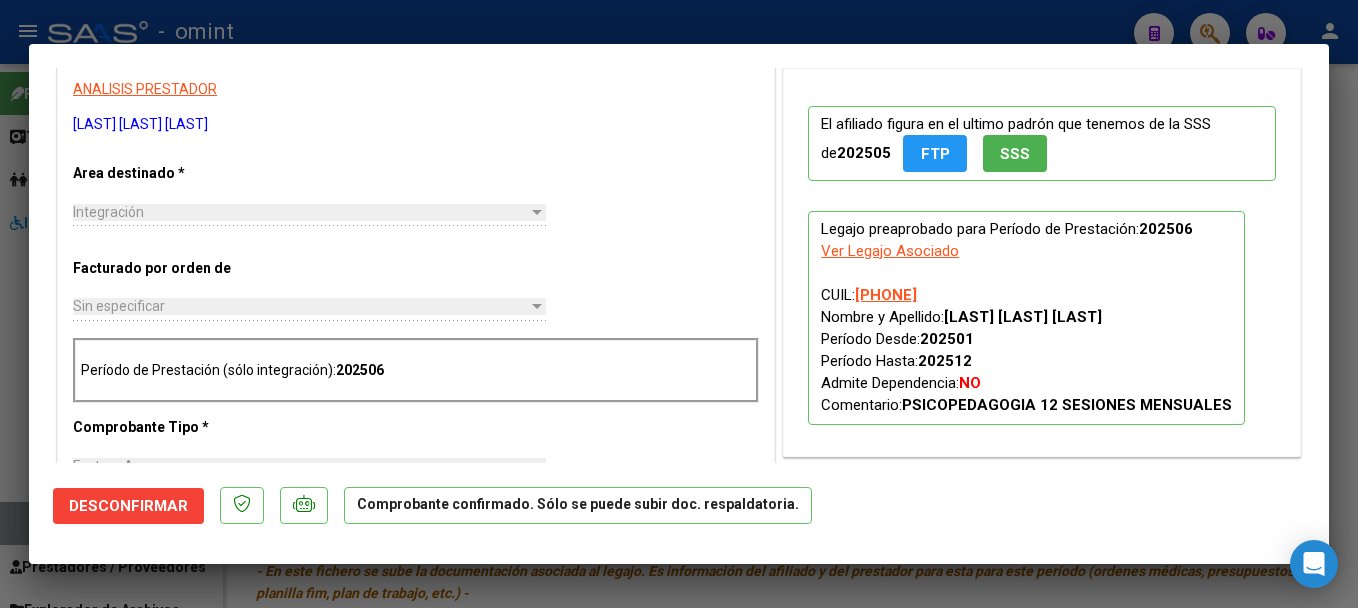 click at bounding box center (679, 304) 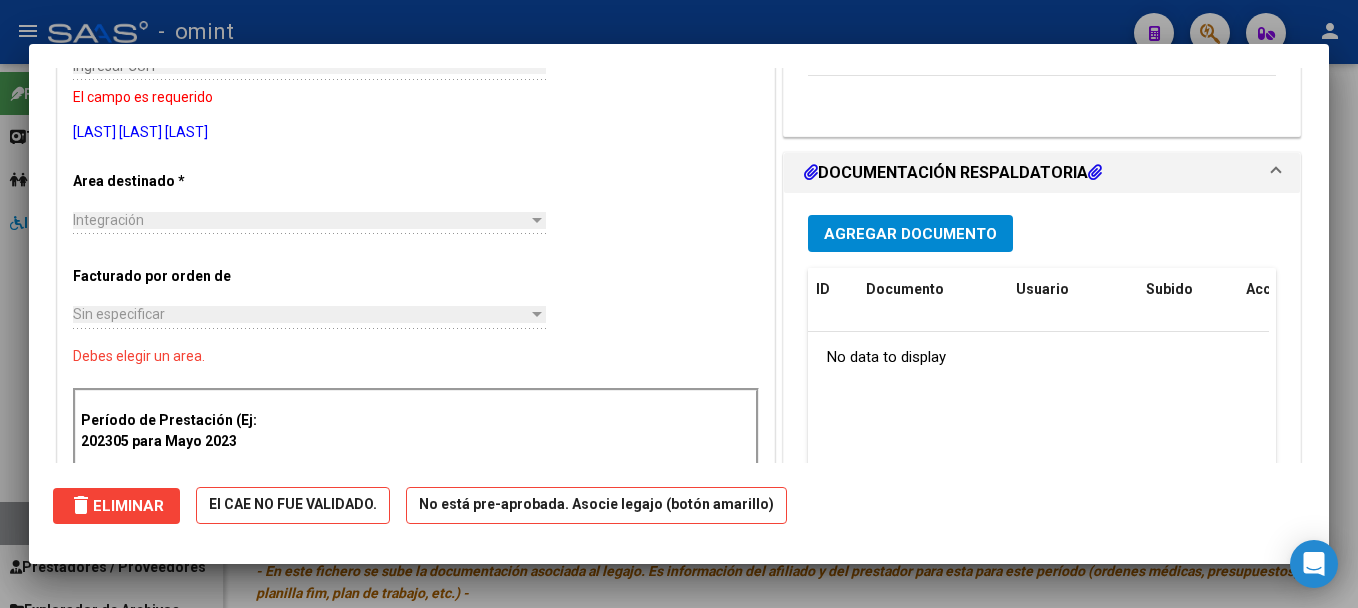 scroll, scrollTop: 0, scrollLeft: 0, axis: both 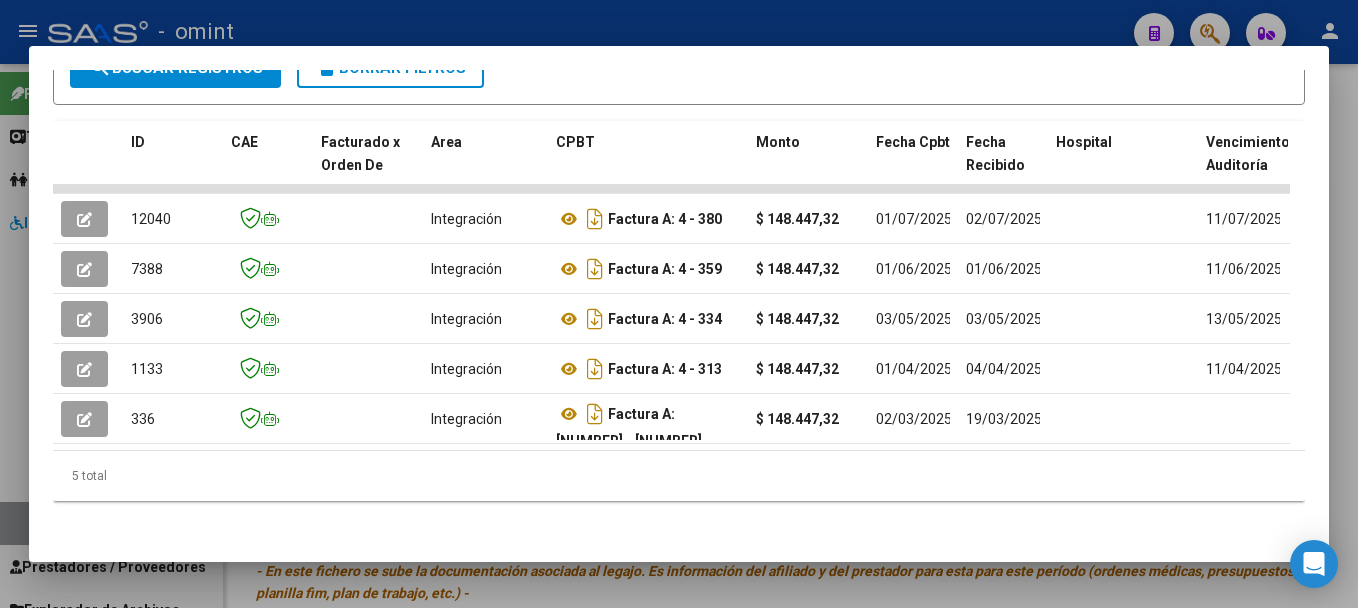 click at bounding box center [679, 304] 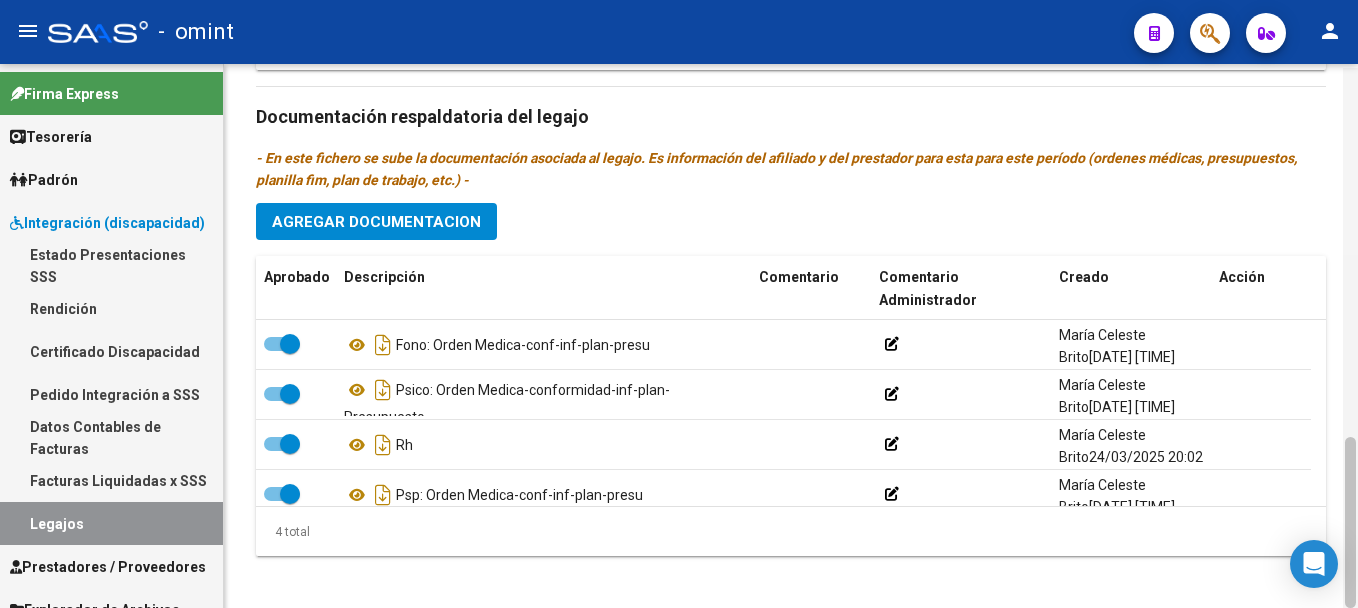 scroll, scrollTop: 1167, scrollLeft: 0, axis: vertical 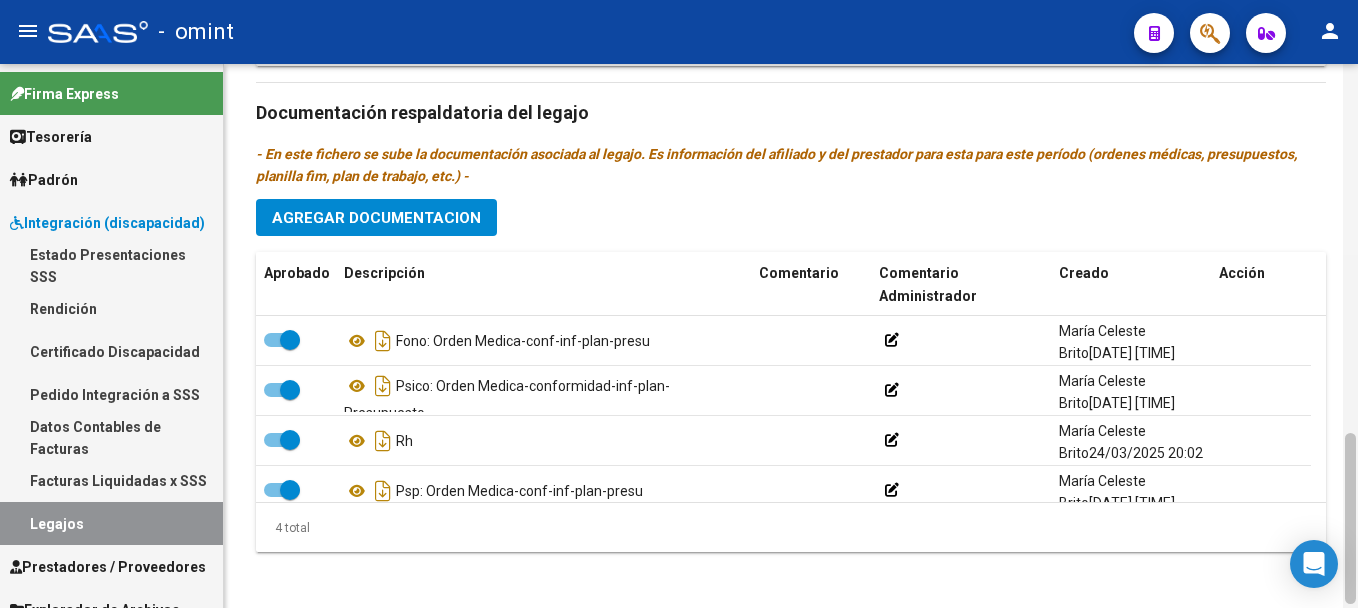 drag, startPoint x: 1352, startPoint y: 351, endPoint x: 1355, endPoint y: 483, distance: 132.03409 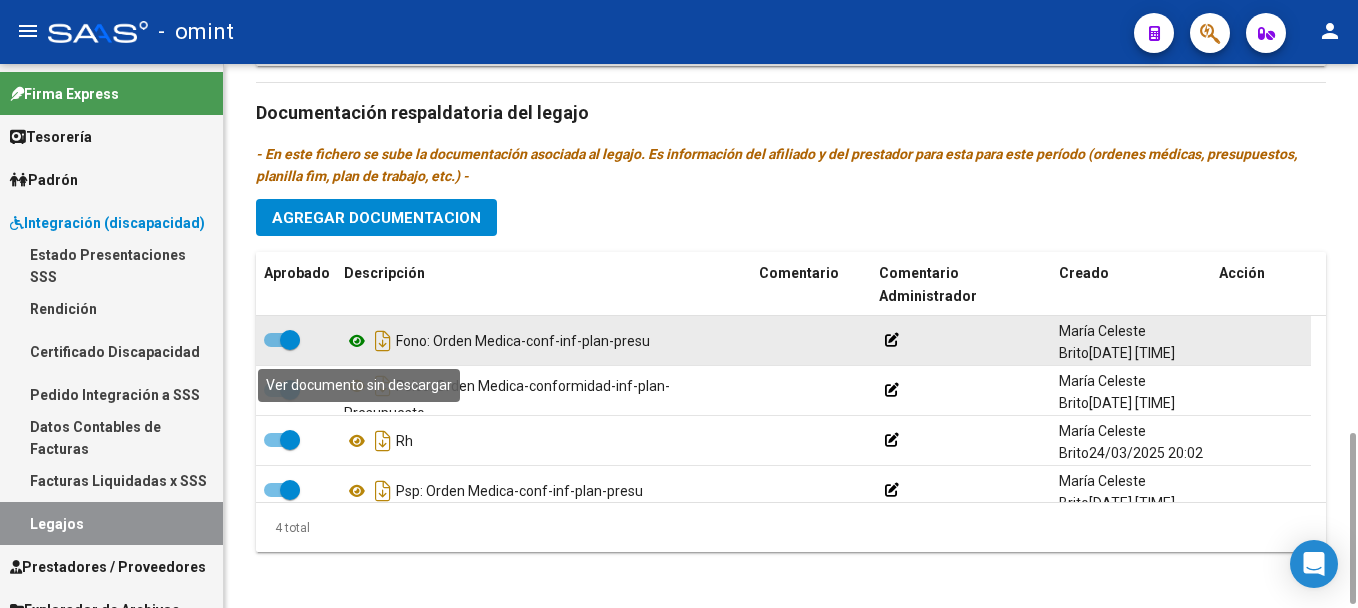 click 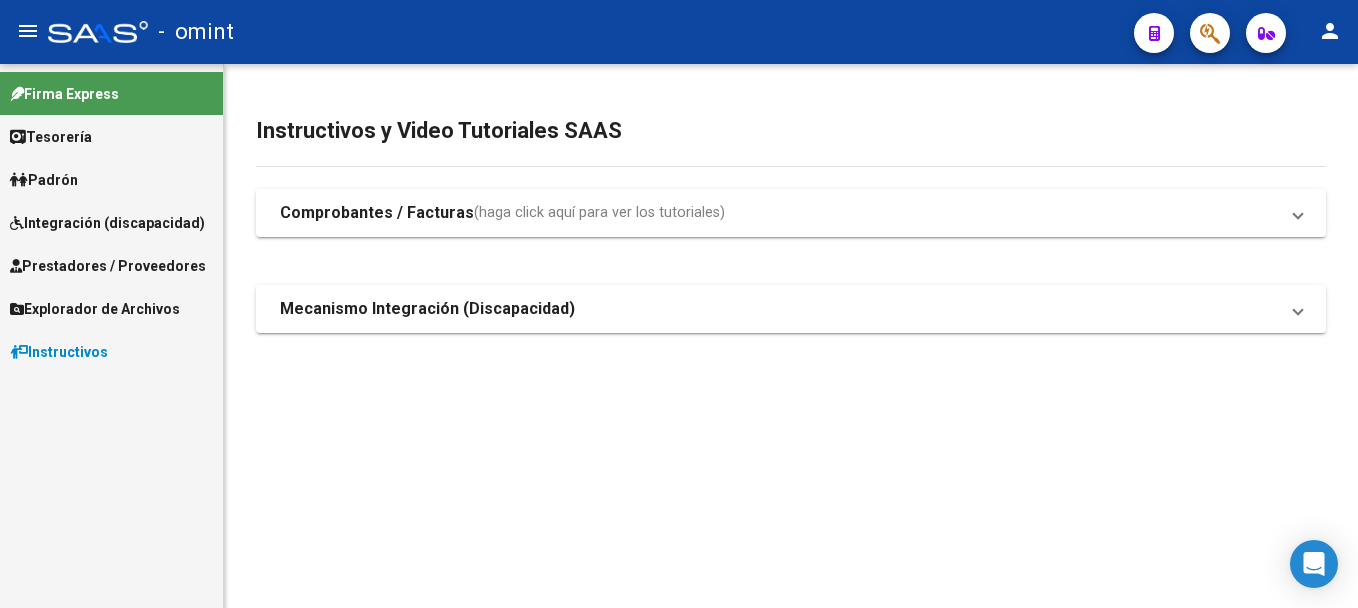 scroll, scrollTop: 0, scrollLeft: 0, axis: both 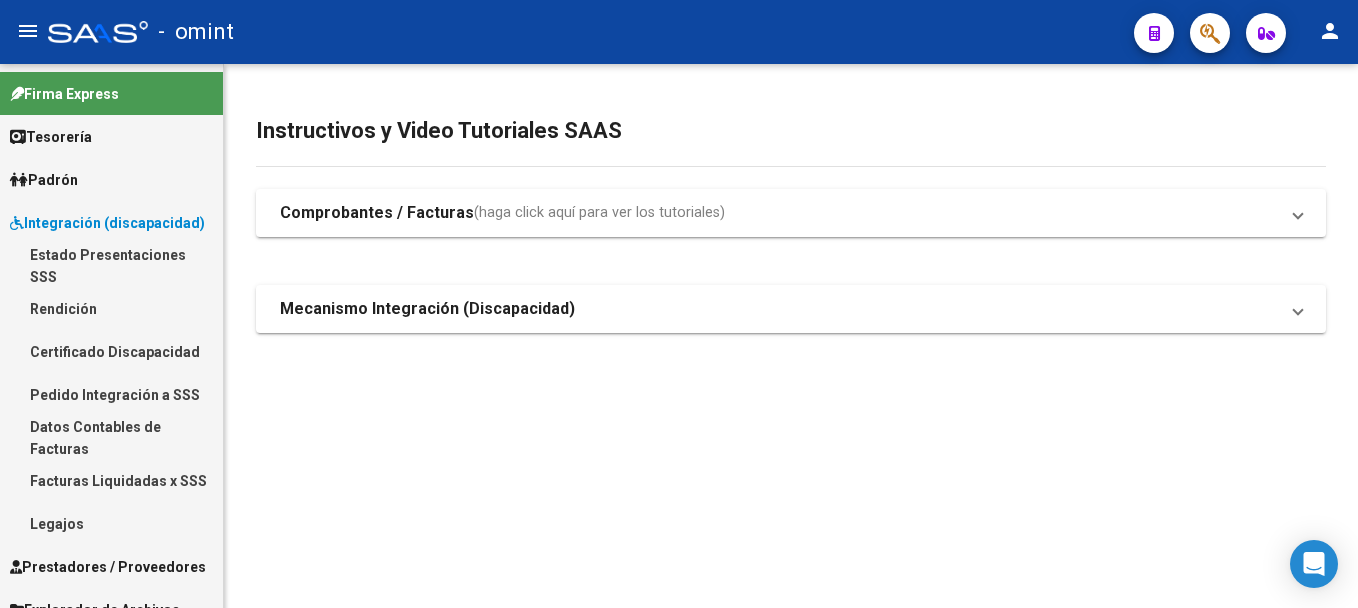click on "Integración (discapacidad)" at bounding box center [107, 223] 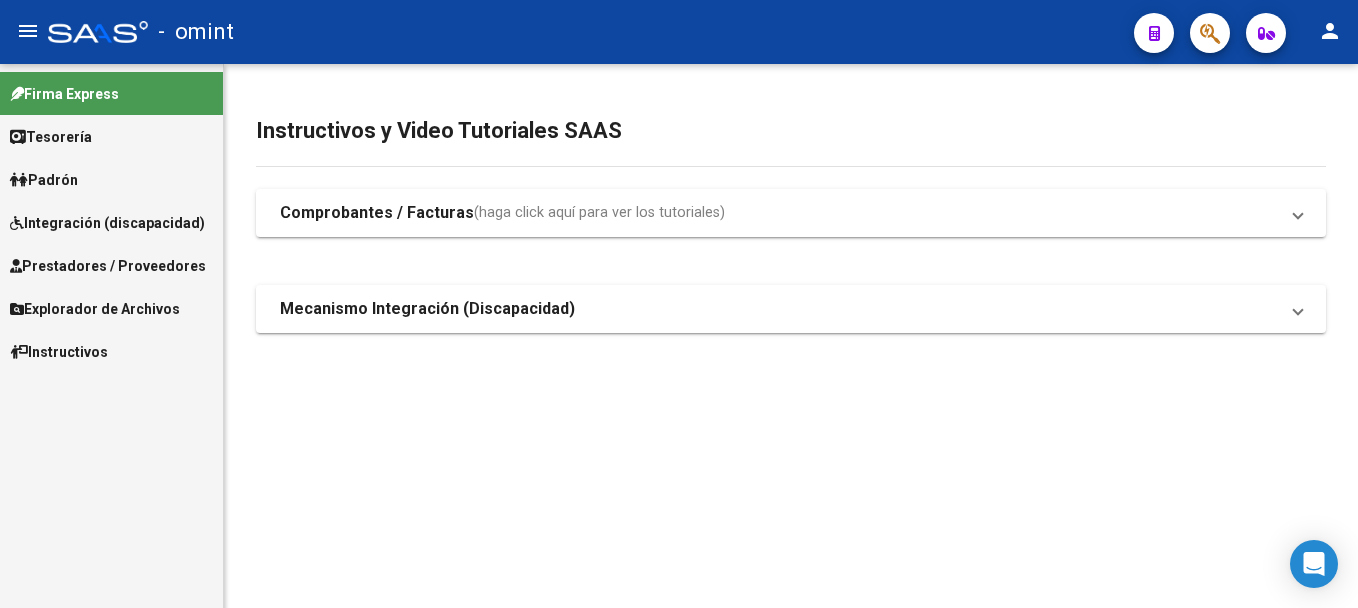 click on "Prestadores / Proveedores" at bounding box center (108, 266) 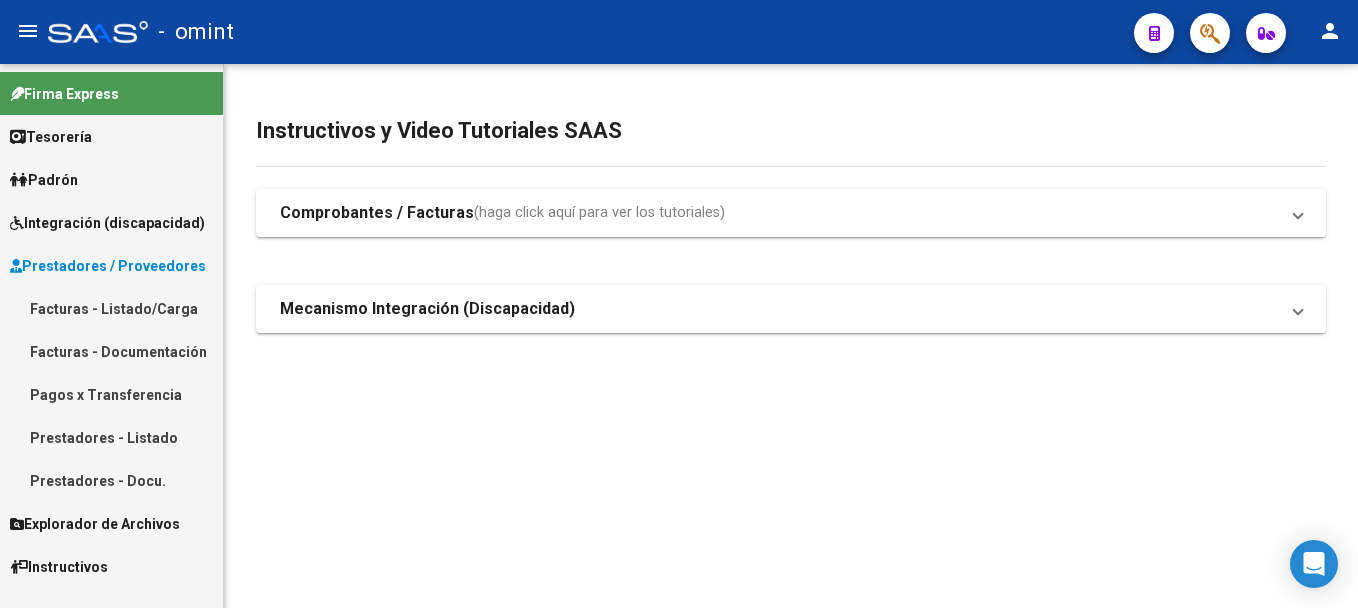 click on "Facturas - Listado/Carga" at bounding box center (111, 308) 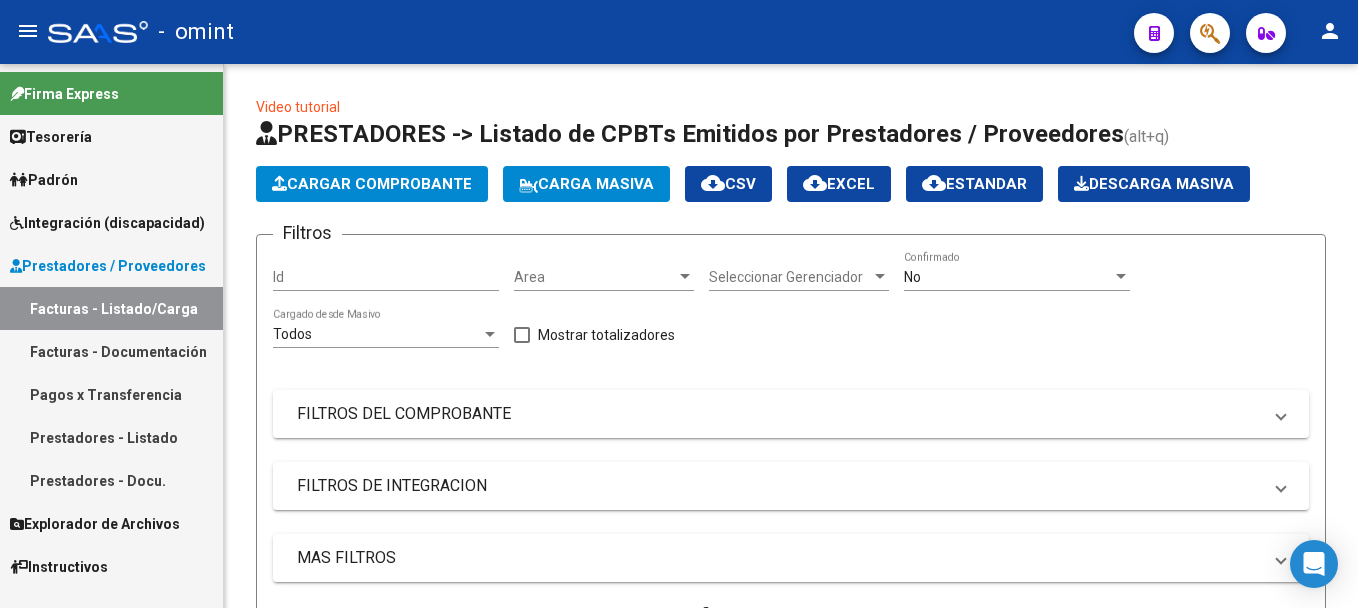 click on "Video tutorial   PRESTADORES -> Listado de CPBTs Emitidos por Prestadores / Proveedores (alt+q)   Cargar Comprobante
Carga Masiva  cloud_download  CSV  cloud_download  EXCEL  cloud_download  Estandar   Descarga Masiva
Filtros Id Area Area Seleccionar Gerenciador Seleccionar Gerenciador No  Confirmado Todos  Cargado desde Masivo   Mostrar totalizadores   FILTROS DEL COMPROBANTE  Comprobante Tipo Comprobante Tipo Start date – Fec. Comprobante Desde / Hasta Días Emisión Desde(cant. días) Días Emisión Hasta(cant. días) CUIT / Razón Social Pto. Venta Nro. Comprobante Código SSS CAE Válido CAE Válido Todos  Cargado Módulo Hosp. Todos  Tiene facturacion Apócrifa Hospital Refes  FILTROS DE INTEGRACION  Todos  Cargado en Para Enviar SSS Período De Prestación Campos del Archivo de Rendición Devuelto x SSS (dr_envio) Todos  Rendido x SSS (dr_envio) Tipo de Registro Tipo de Registro Período Presentación Período Presentación Campos del Legajo Asociado (preaprobación) Todos   MAS FILTROS  –" 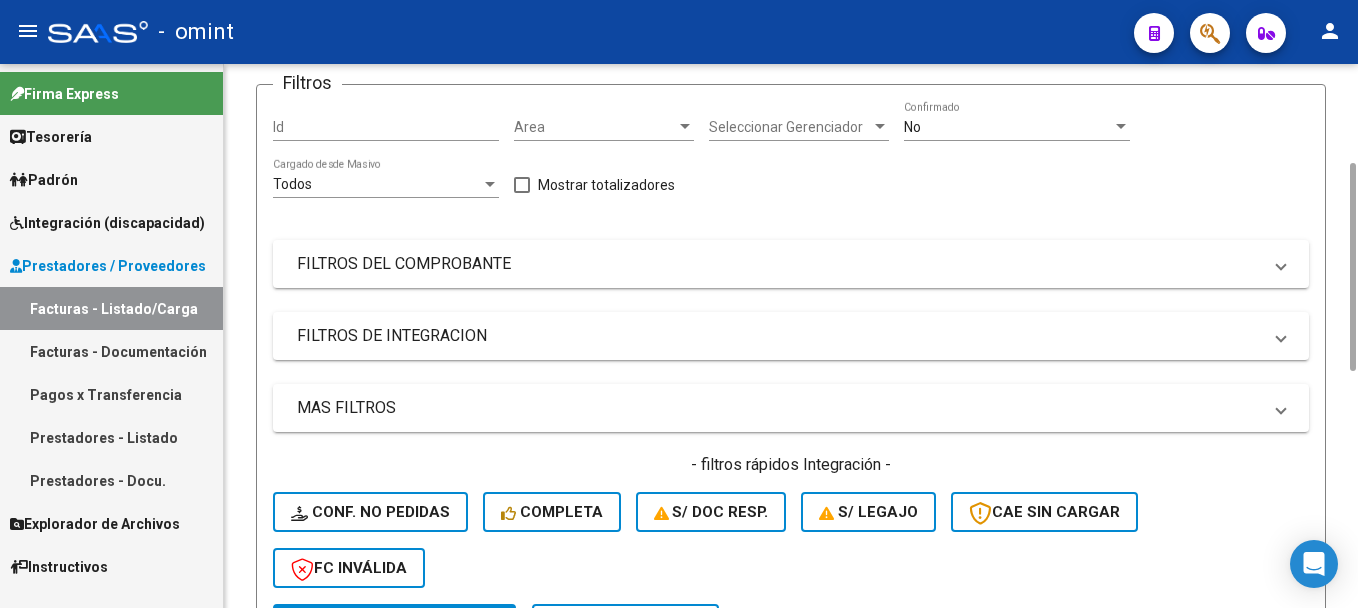scroll, scrollTop: 300, scrollLeft: 0, axis: vertical 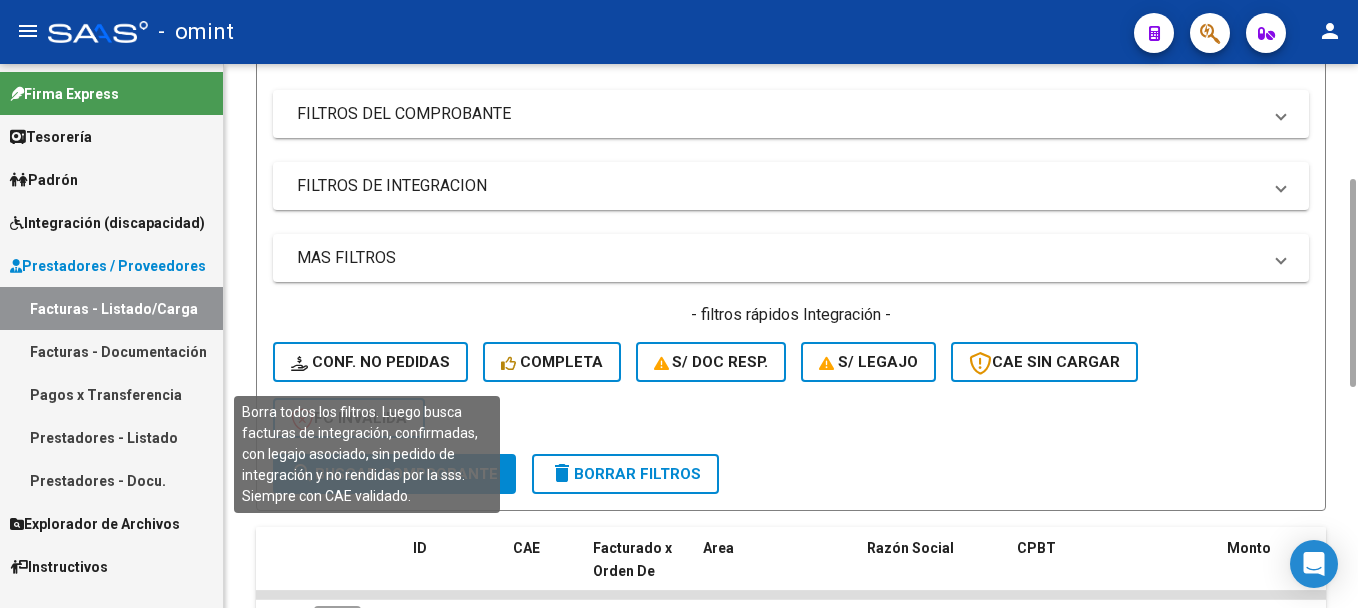 click on "Conf. no pedidas" 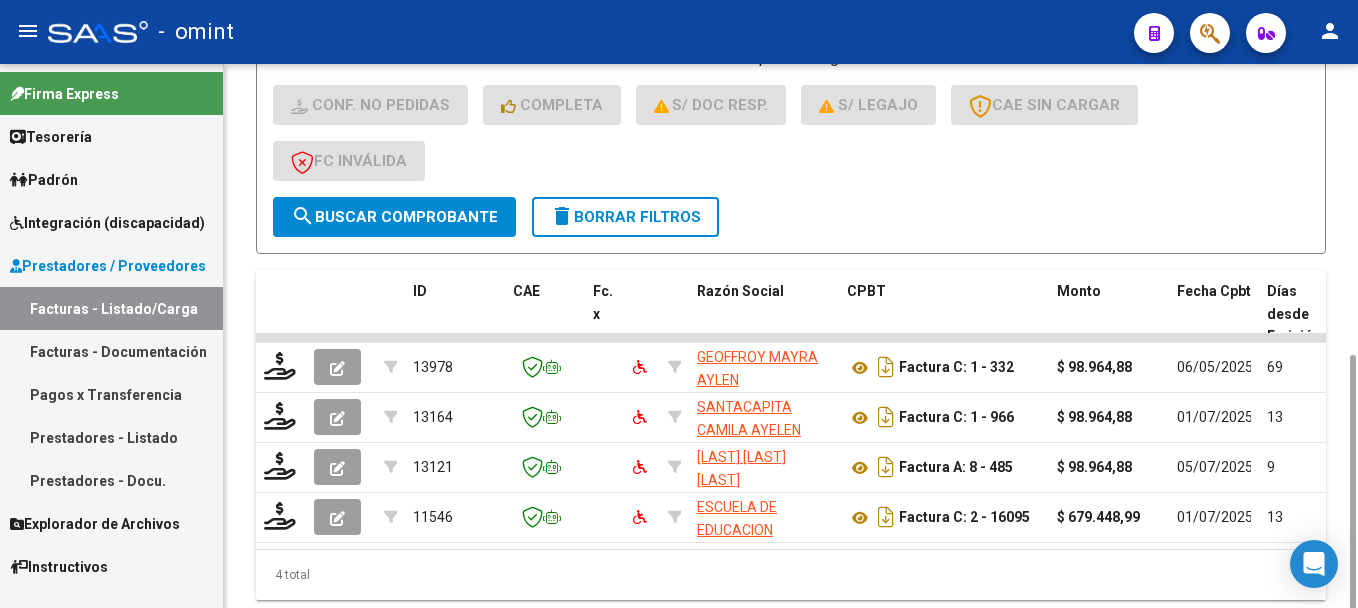 scroll, scrollTop: 573, scrollLeft: 0, axis: vertical 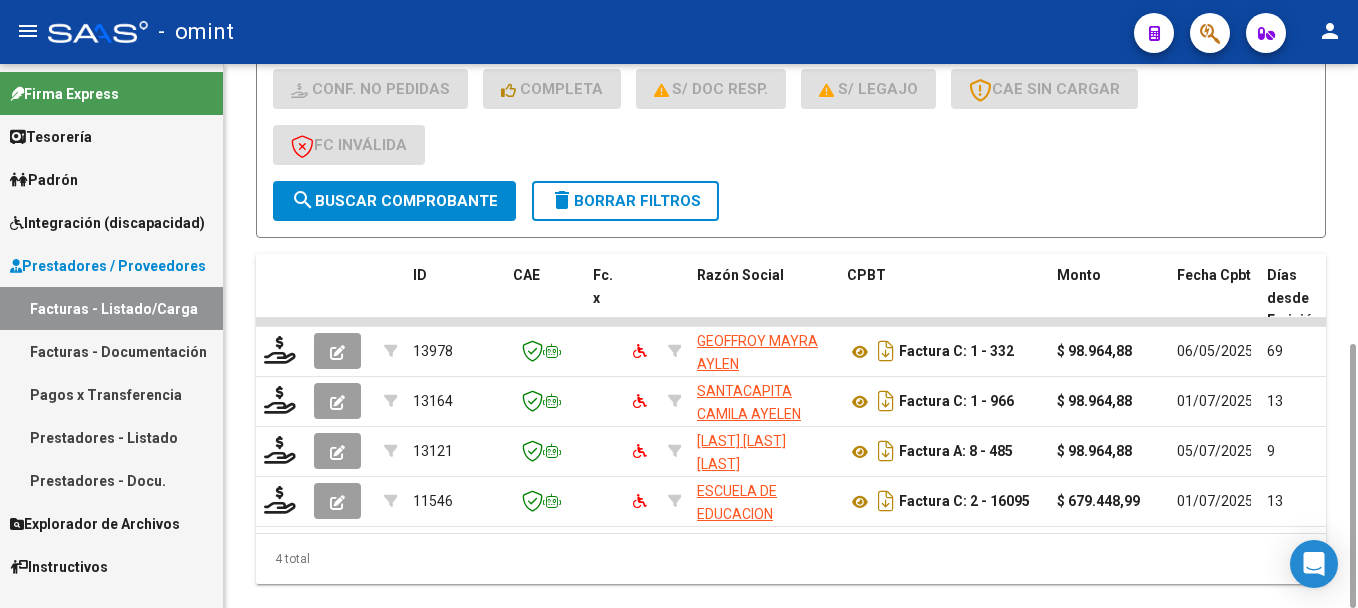drag, startPoint x: 1349, startPoint y: 266, endPoint x: 1341, endPoint y: 378, distance: 112.28535 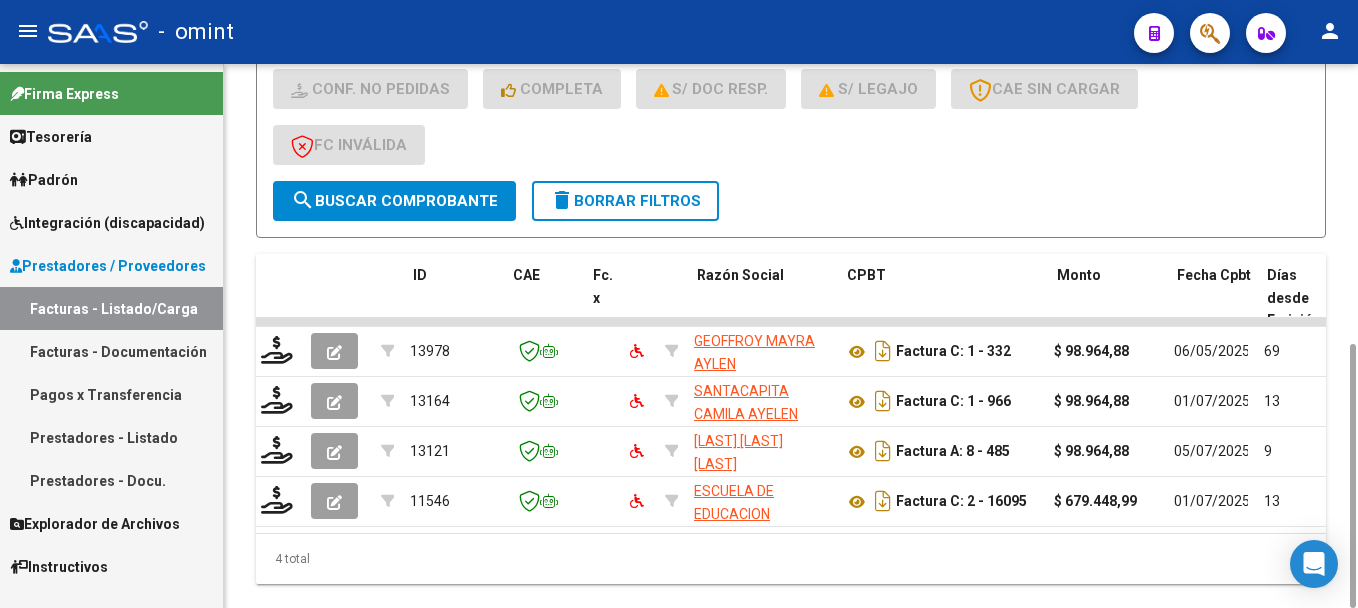 scroll, scrollTop: 0, scrollLeft: 0, axis: both 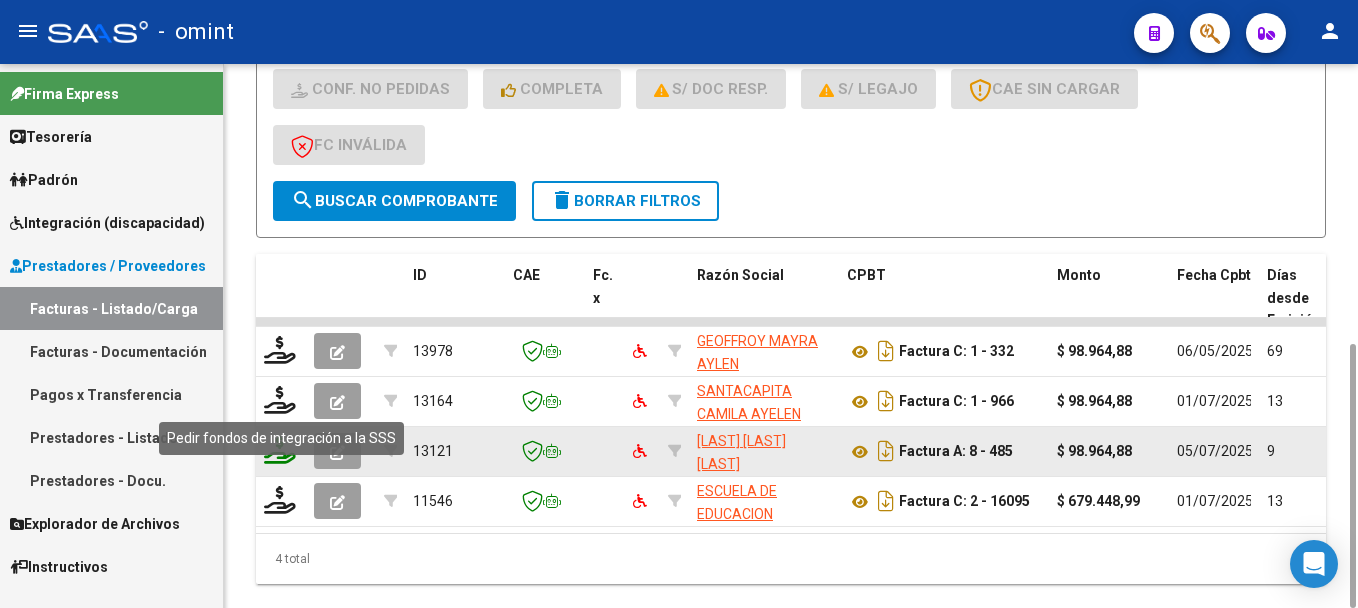 click 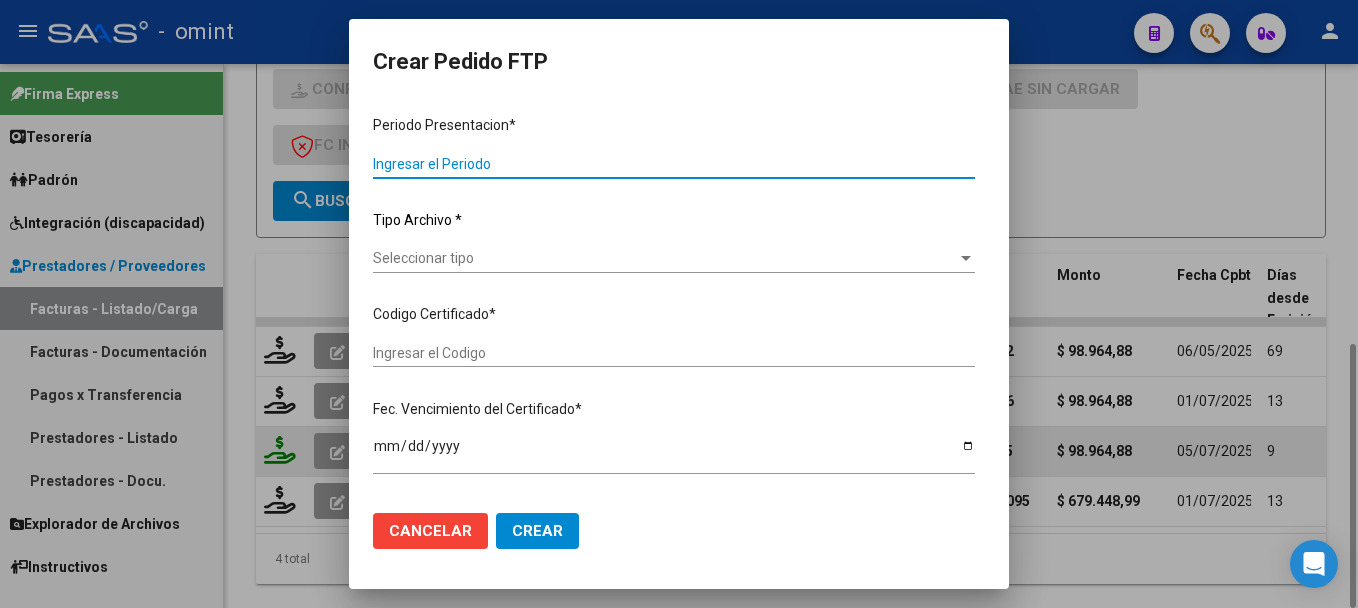 type on "202506" 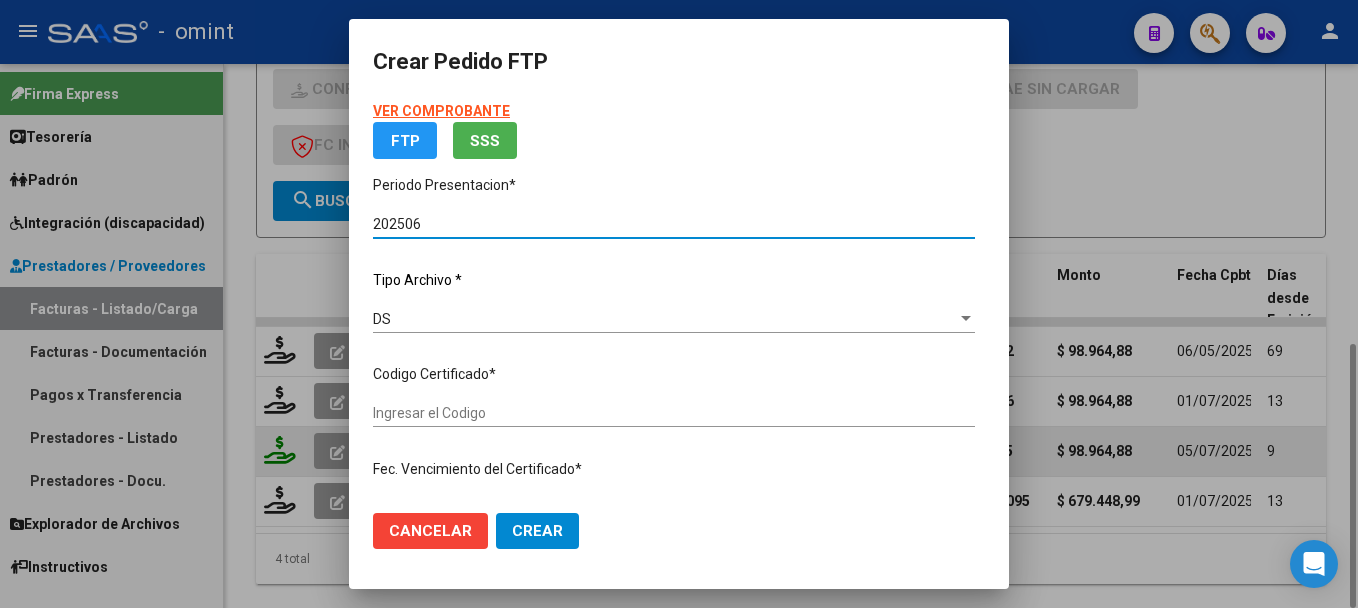 type on "2893159800" 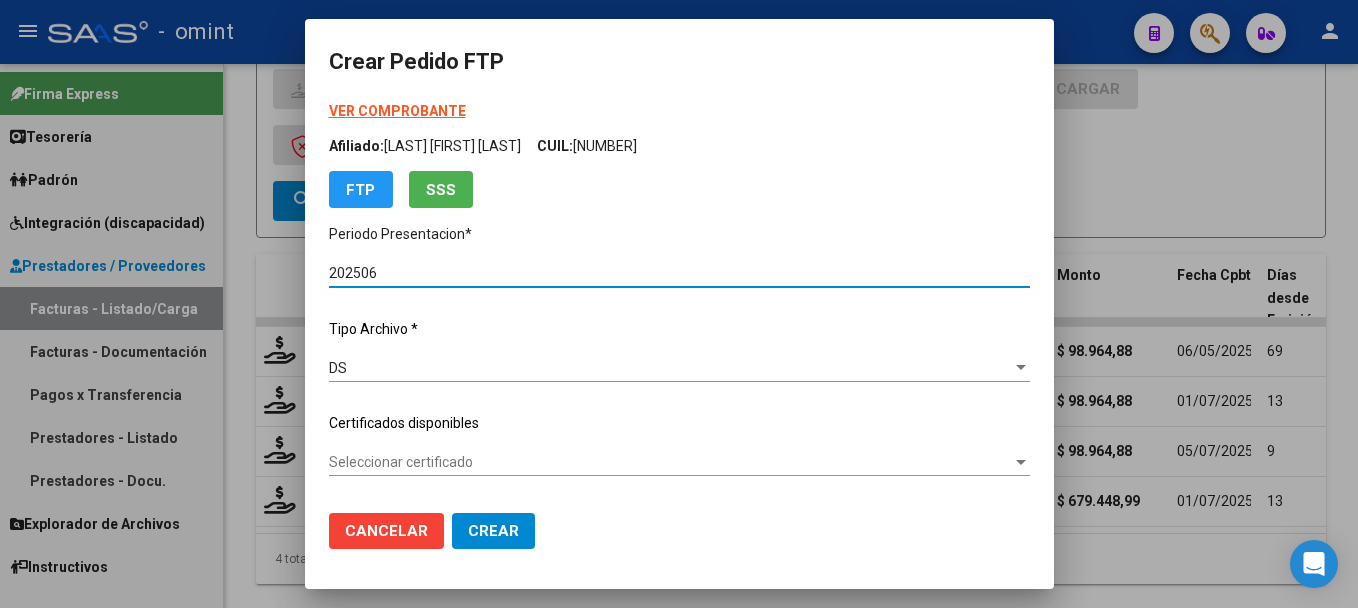 click on "Seleccionar certificado" at bounding box center (670, 462) 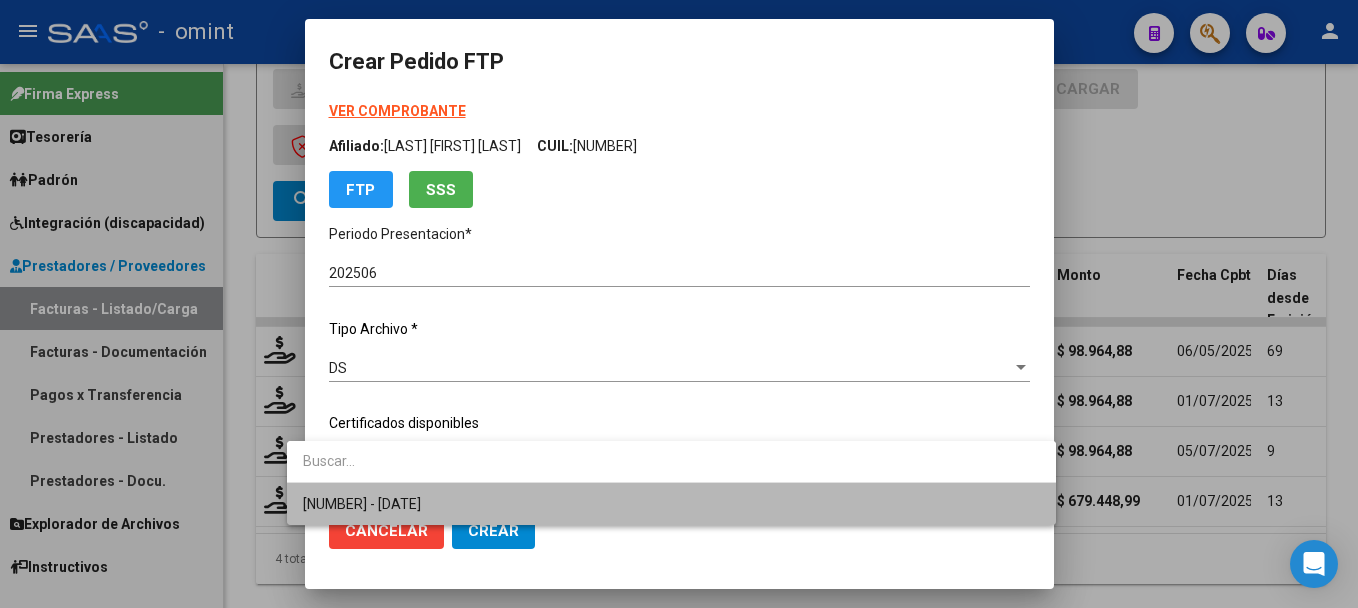 click on "2893159800 - 2025-05-28" at bounding box center [671, 504] 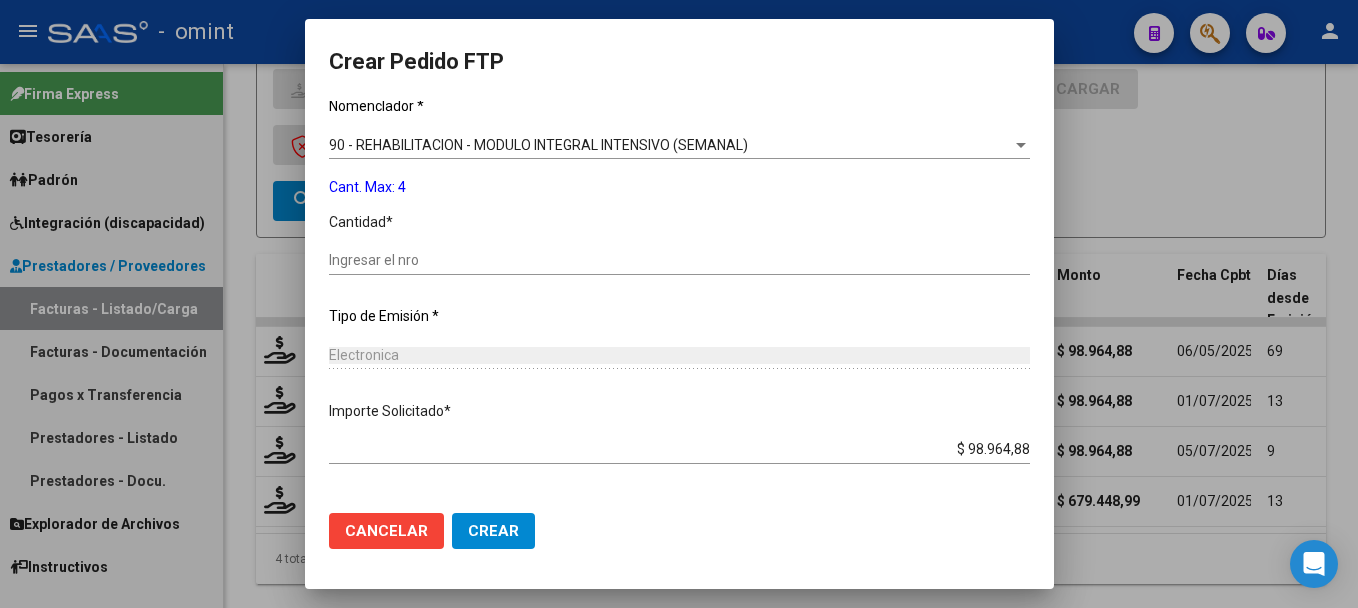 scroll, scrollTop: 797, scrollLeft: 0, axis: vertical 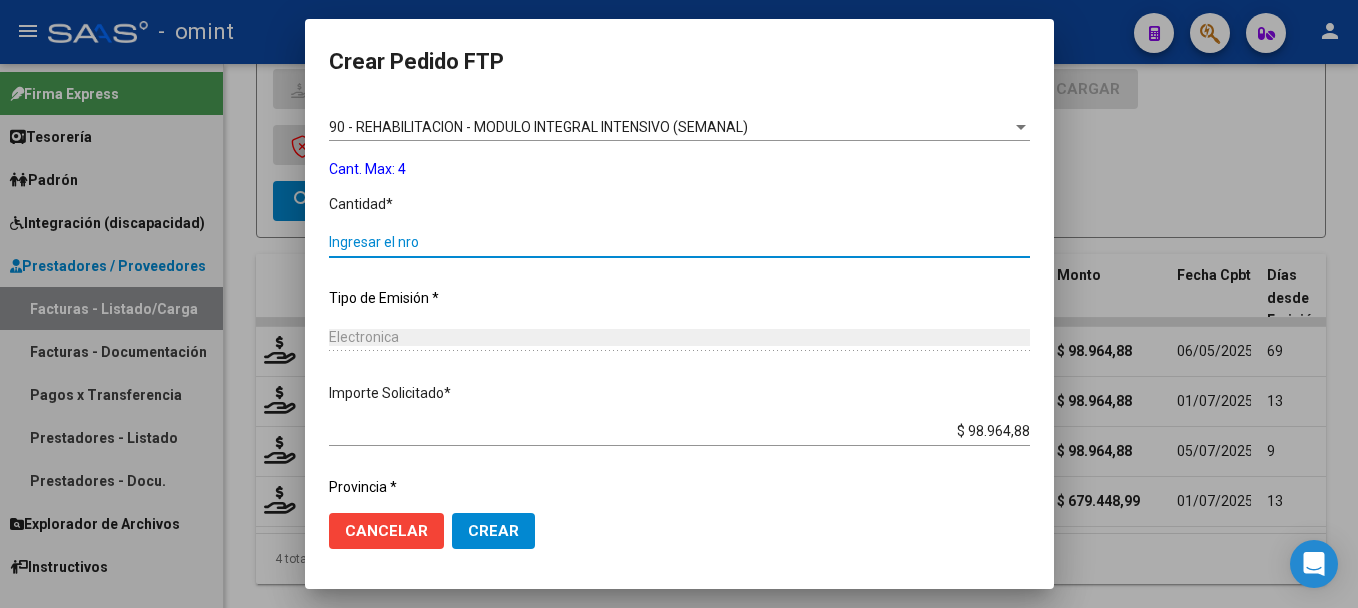 click on "Ingresar el nro" at bounding box center [679, 242] 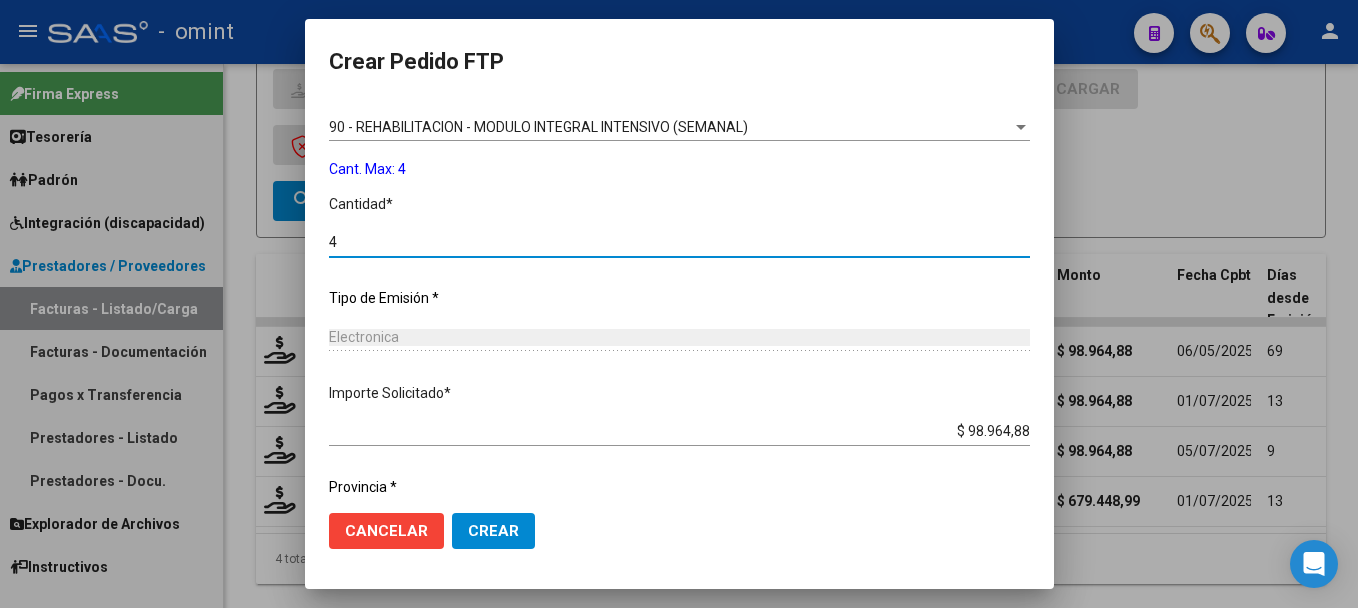 type on "4" 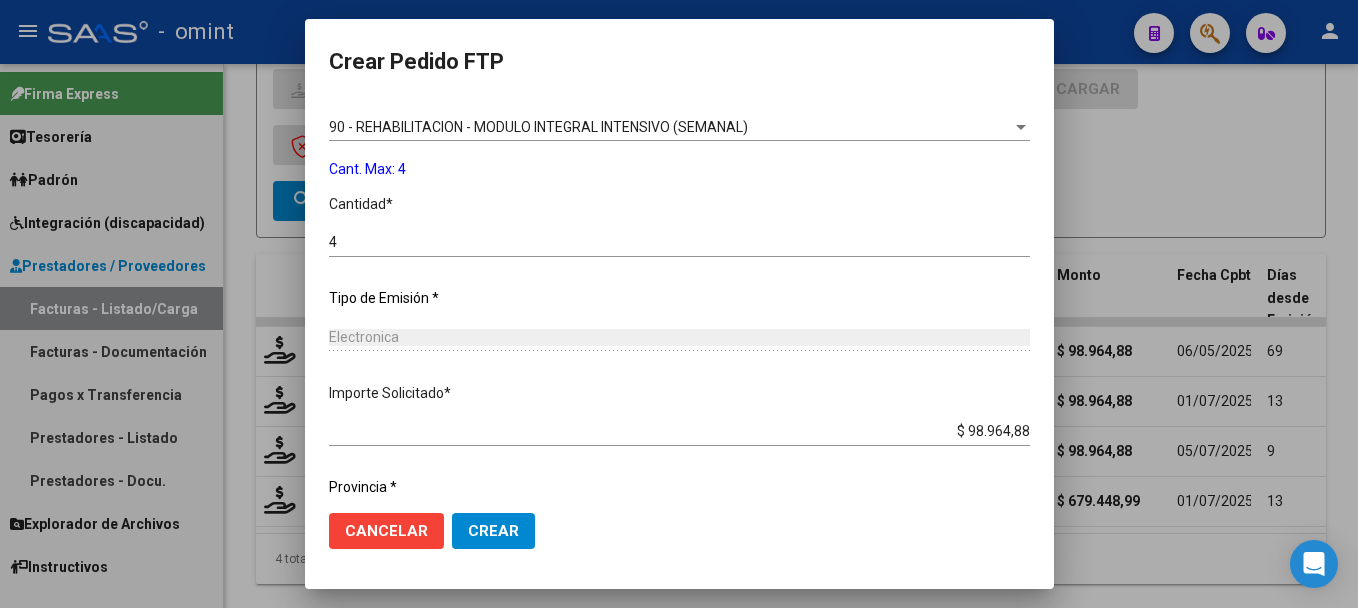 scroll, scrollTop: 858, scrollLeft: 0, axis: vertical 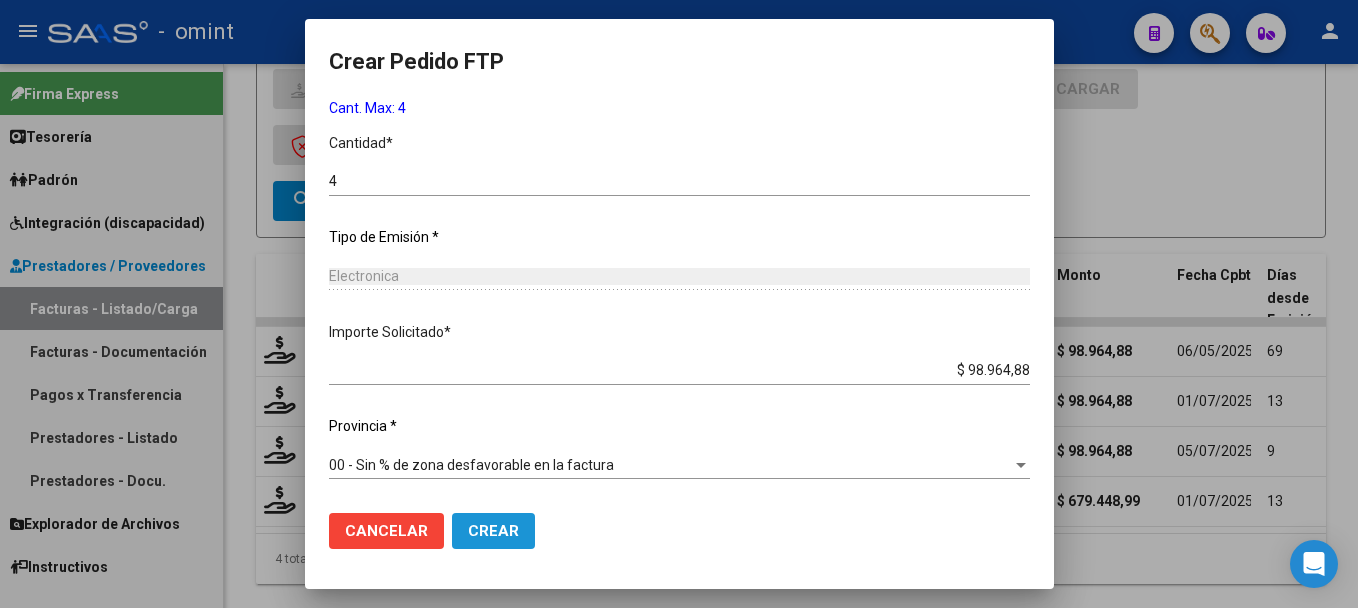 click on "Crear" 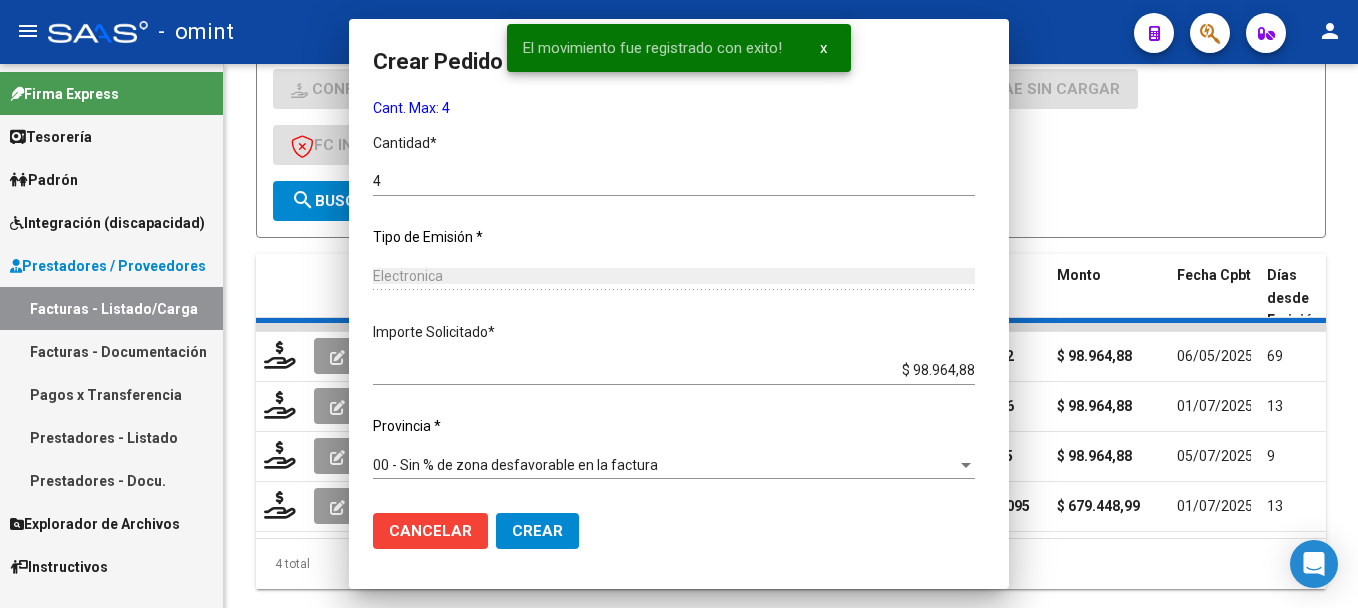 scroll, scrollTop: 0, scrollLeft: 0, axis: both 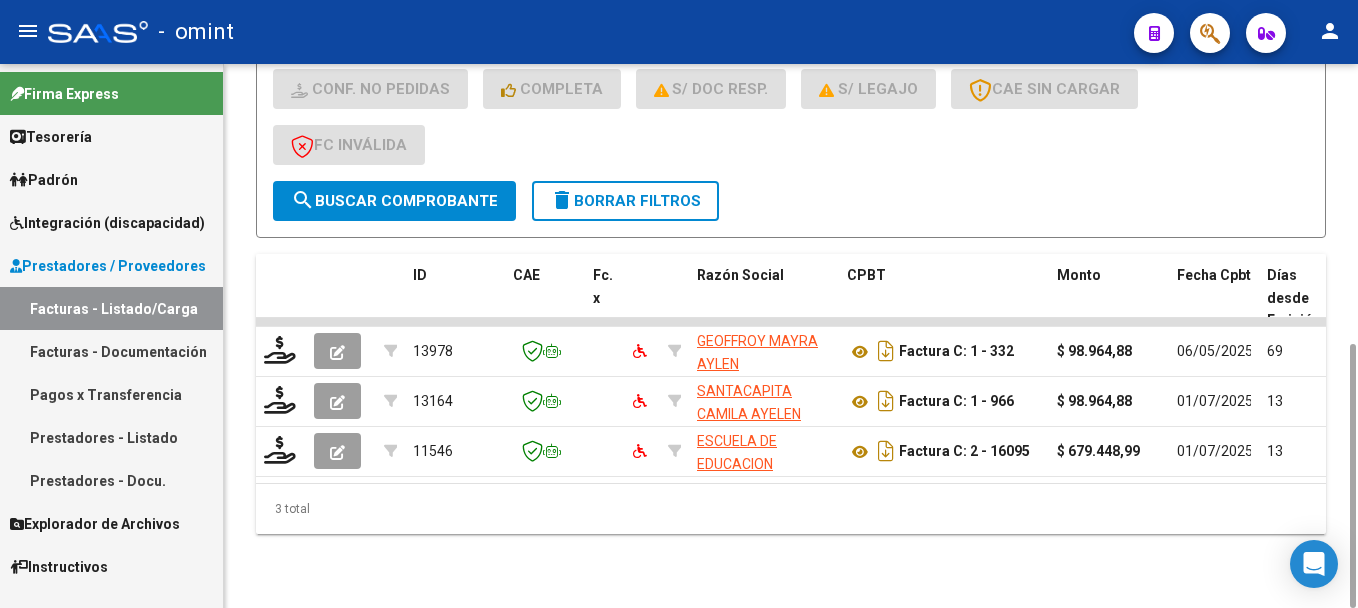 click on "Video tutorial   PRESTADORES -> Listado de CPBTs Emitidos por Prestadores / Proveedores (alt+q)   Cargar Comprobante
Carga Masiva  cloud_download  CSV  cloud_download  EXCEL  cloud_download  Estandar   Descarga Masiva
Filtros Id Integración Area Seleccionar Gerenciador Seleccionar Gerenciador Si  Confirmado Todos  Cargado desde Masivo   Mostrar totalizadores   FILTROS DEL COMPROBANTE  Comprobante Tipo Comprobante Tipo Start date – Fec. Comprobante Desde / Hasta Días Emisión Desde(cant. días) Días Emisión Hasta(cant. días) CUIT / Razón Social Pto. Venta Nro. Comprobante Código SSS CAE Válido CAE Válido Todos  Cargado Módulo Hosp. Todos  Tiene facturacion Apócrifa Hospital Refes  FILTROS DE INTEGRACION  No  Cargado en Para Enviar SSS Período De Prestación Campos del Archivo de Rendición Devuelto x SSS (dr_envio) No  Rendido x SSS (dr_envio) Tipo de Registro Tipo de Registro Período Presentación Período Presentación Campos del Legajo Asociado (preaprobación) Si   MAS FILTROS  –" 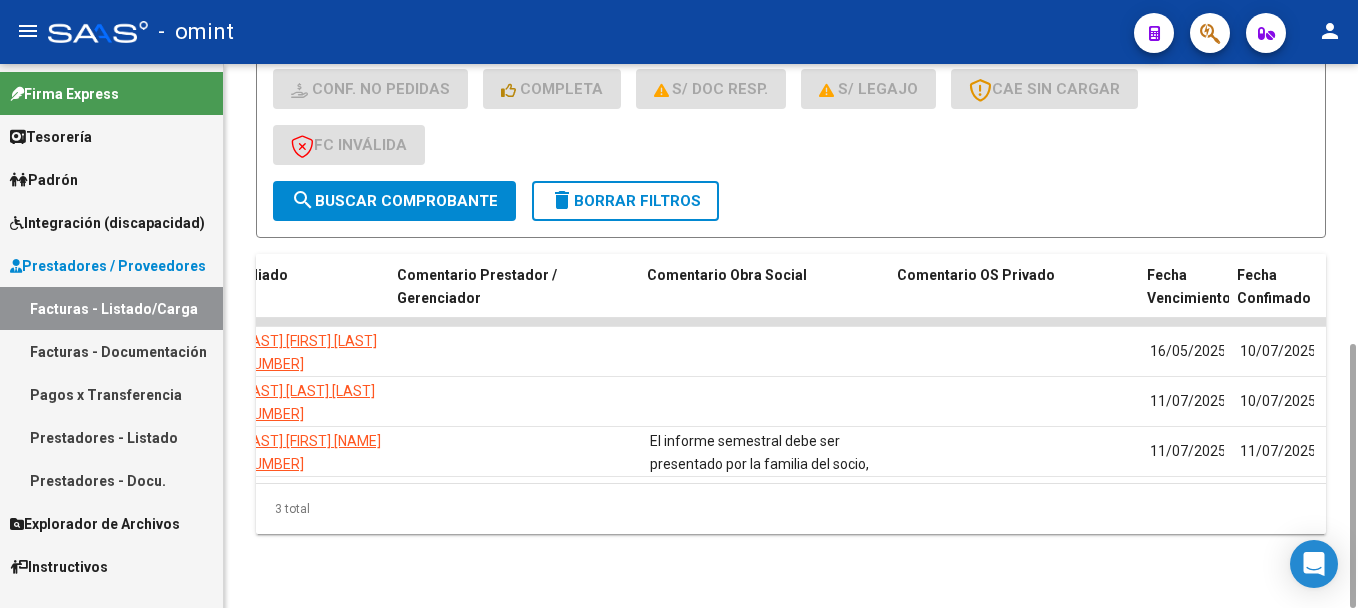 scroll, scrollTop: 0, scrollLeft: 1528, axis: horizontal 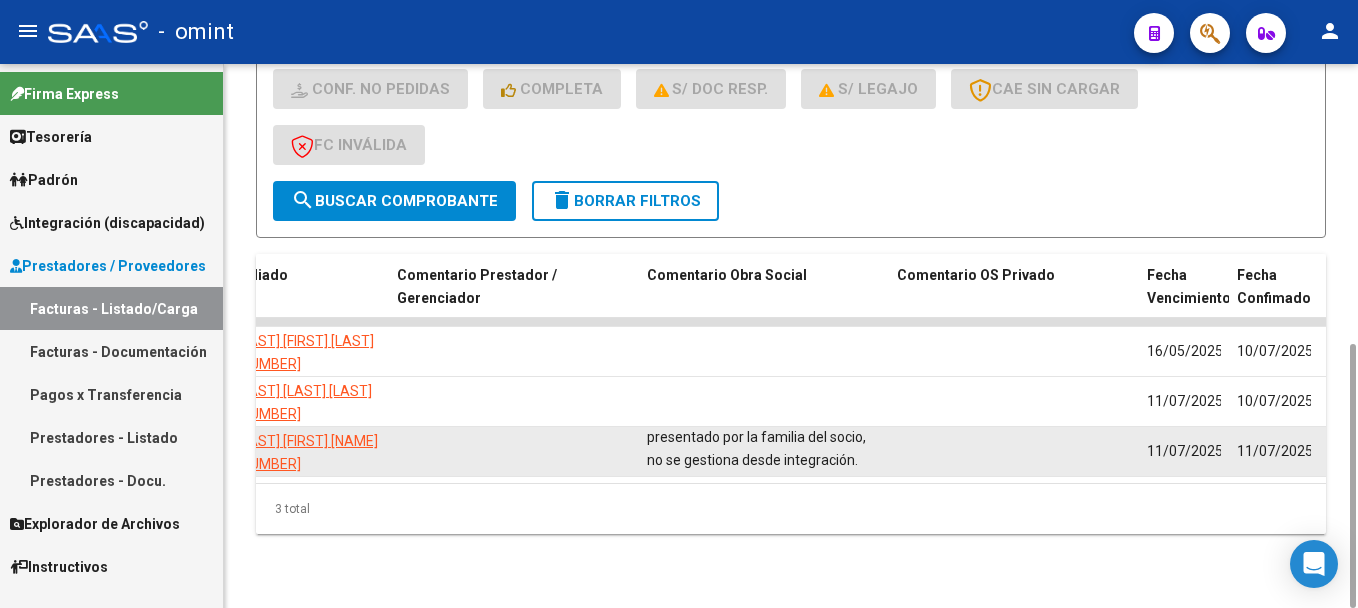 drag, startPoint x: 645, startPoint y: 382, endPoint x: 878, endPoint y: 409, distance: 234.55916 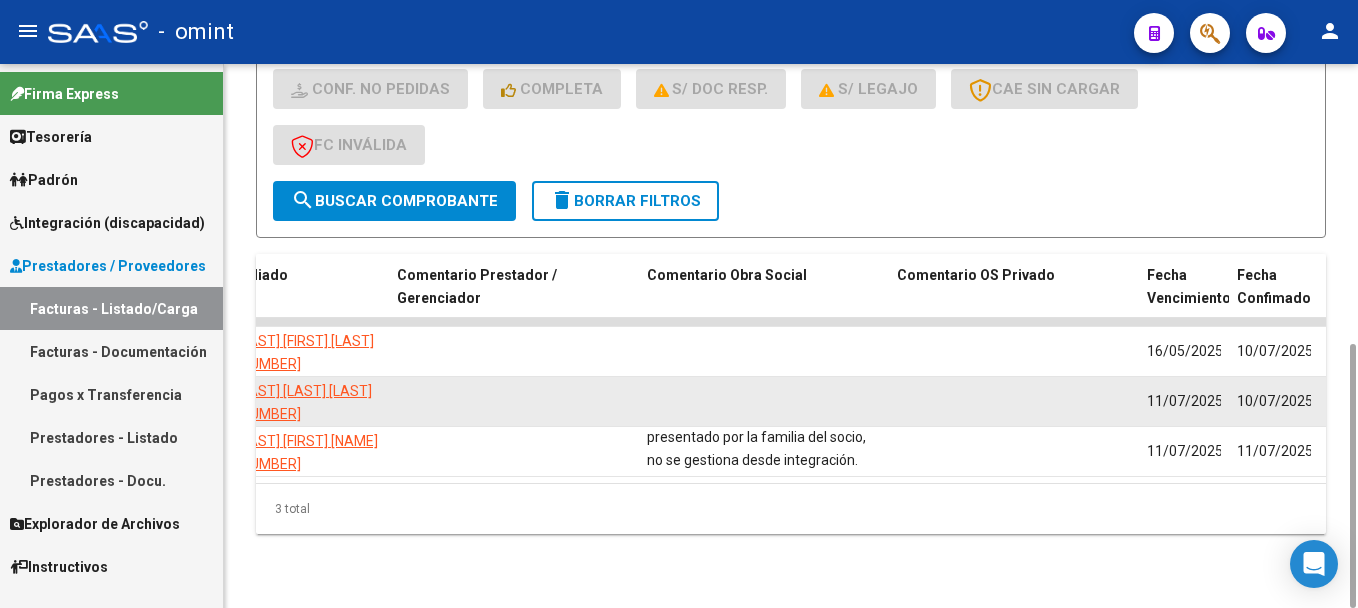 copy on "El informe semestral debe ser presentado por la familia del socio, no se gestiona desde integración." 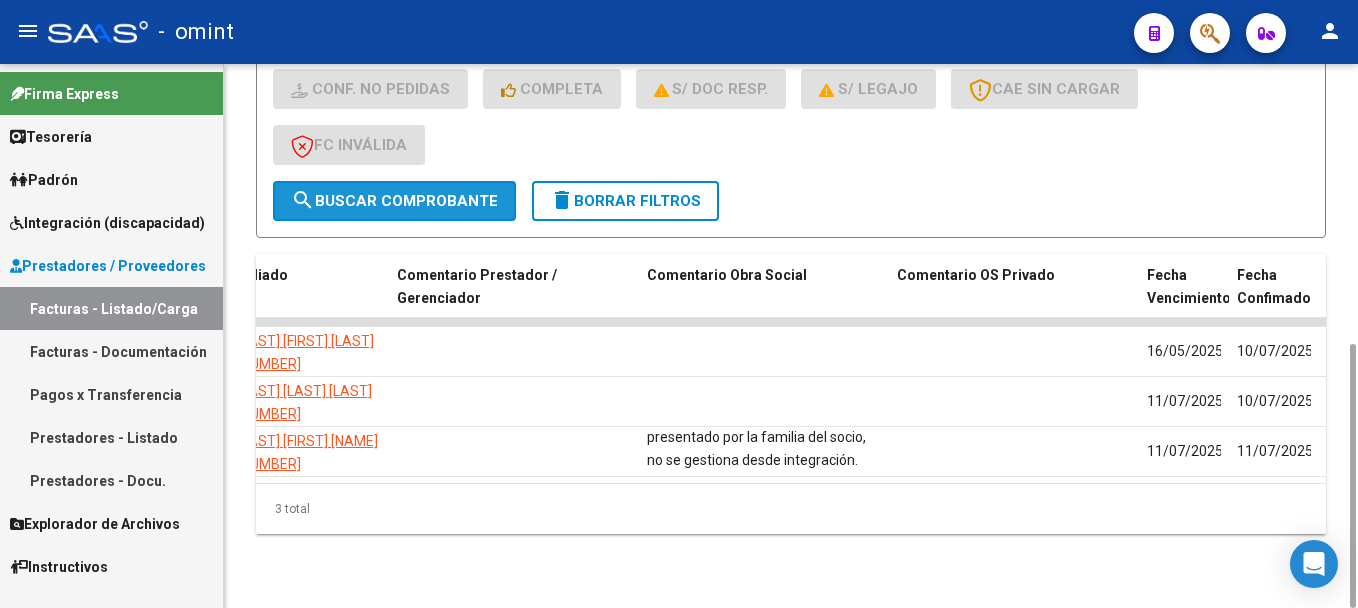 click on "search  Buscar Comprobante" 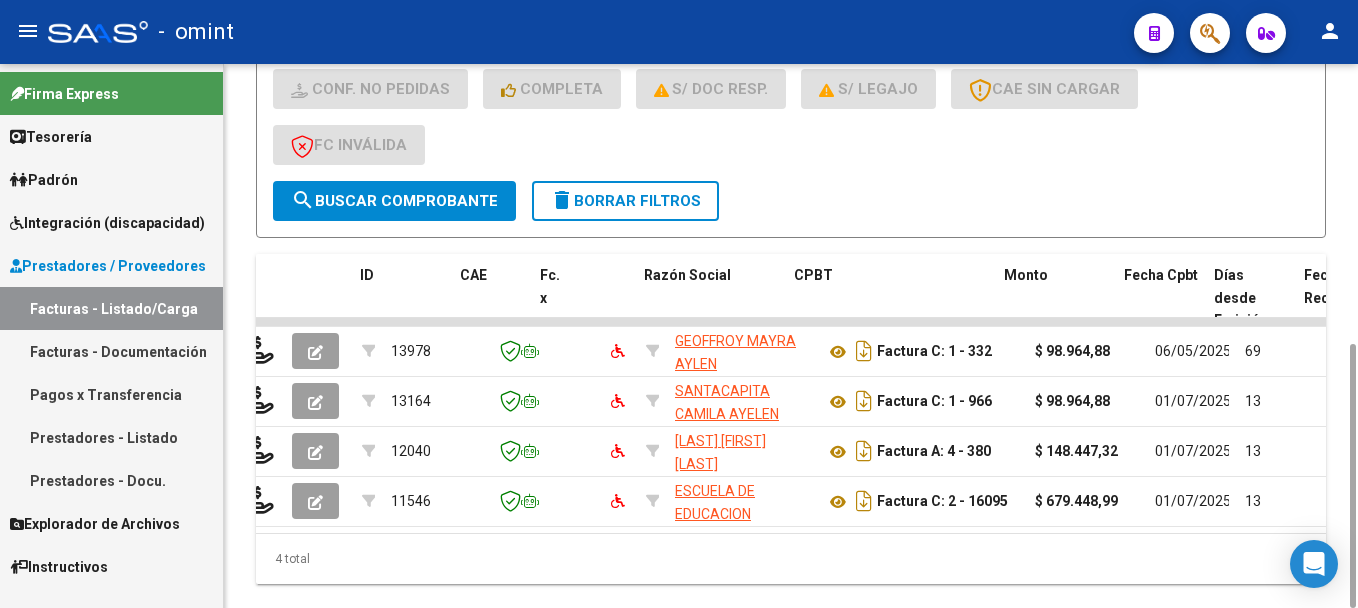 scroll, scrollTop: 0, scrollLeft: 0, axis: both 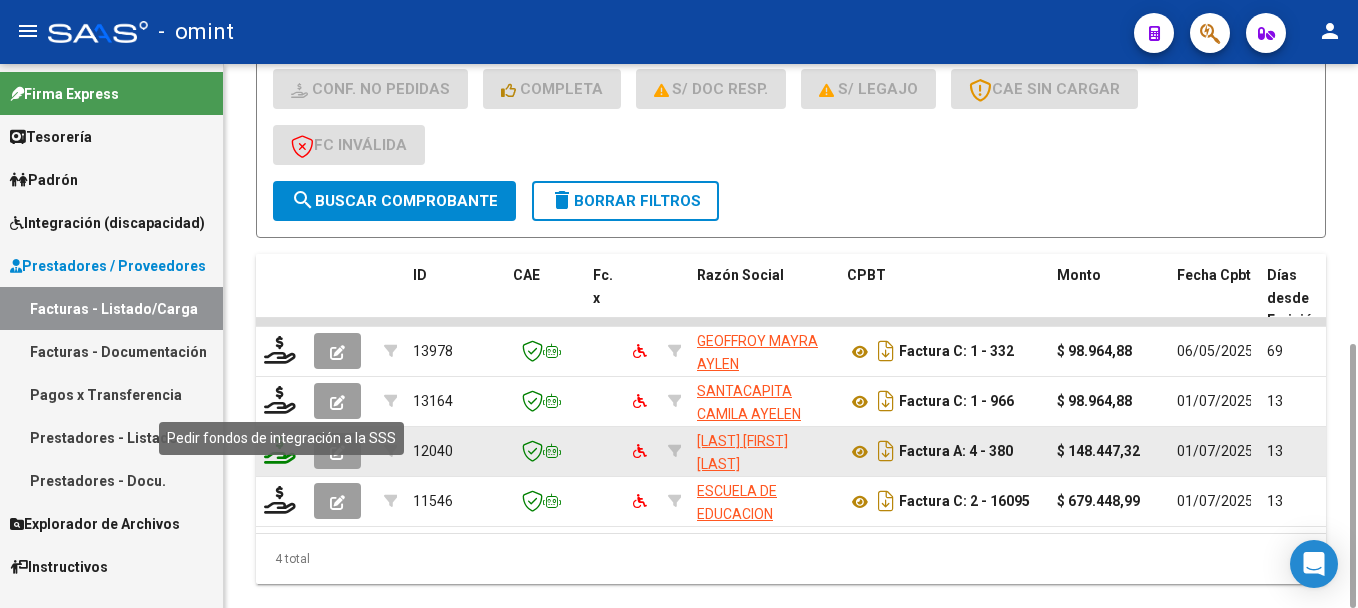 click 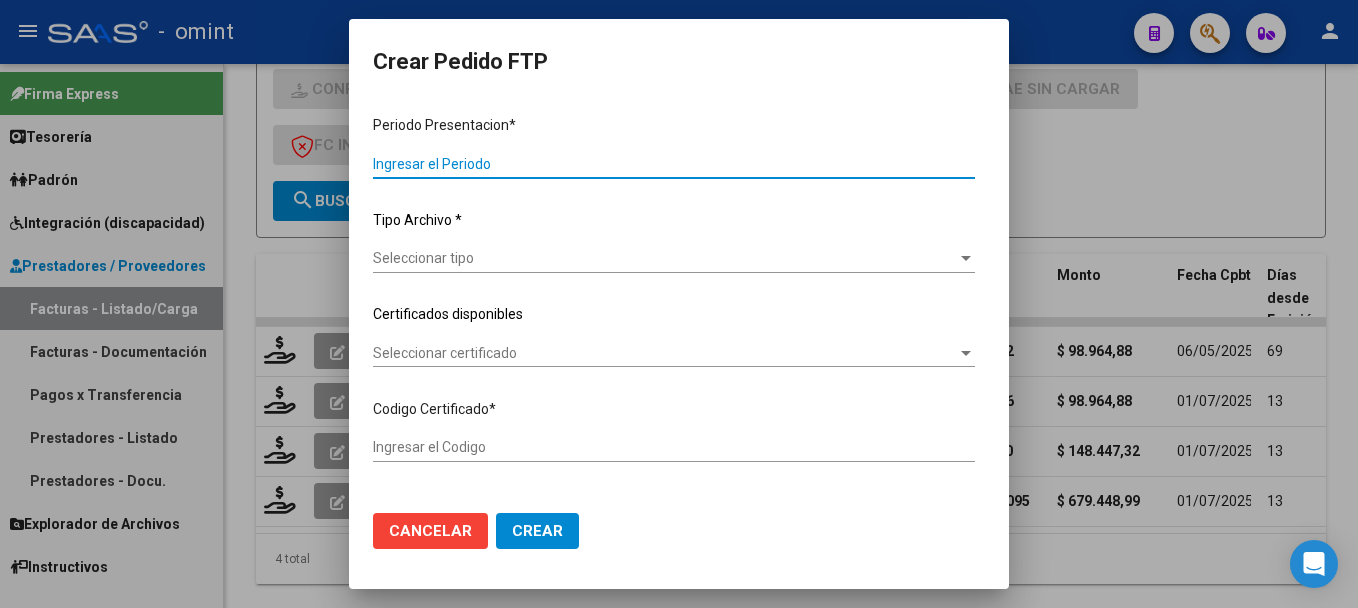 type on "202506" 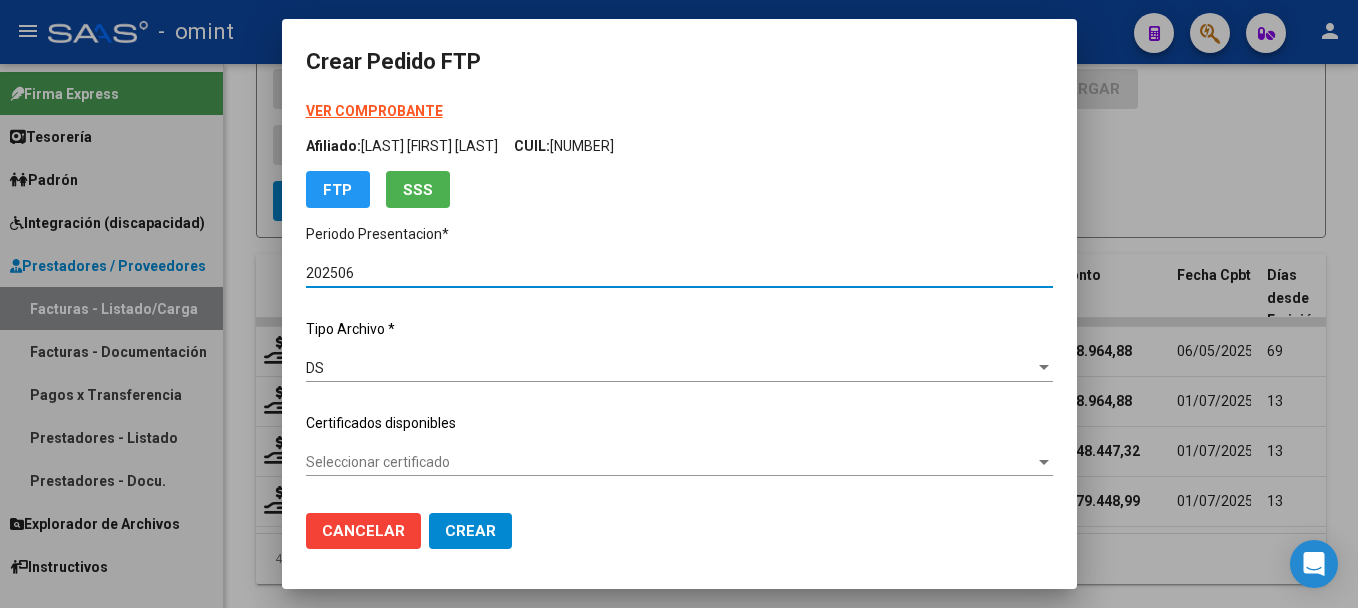 type on "2893159800" 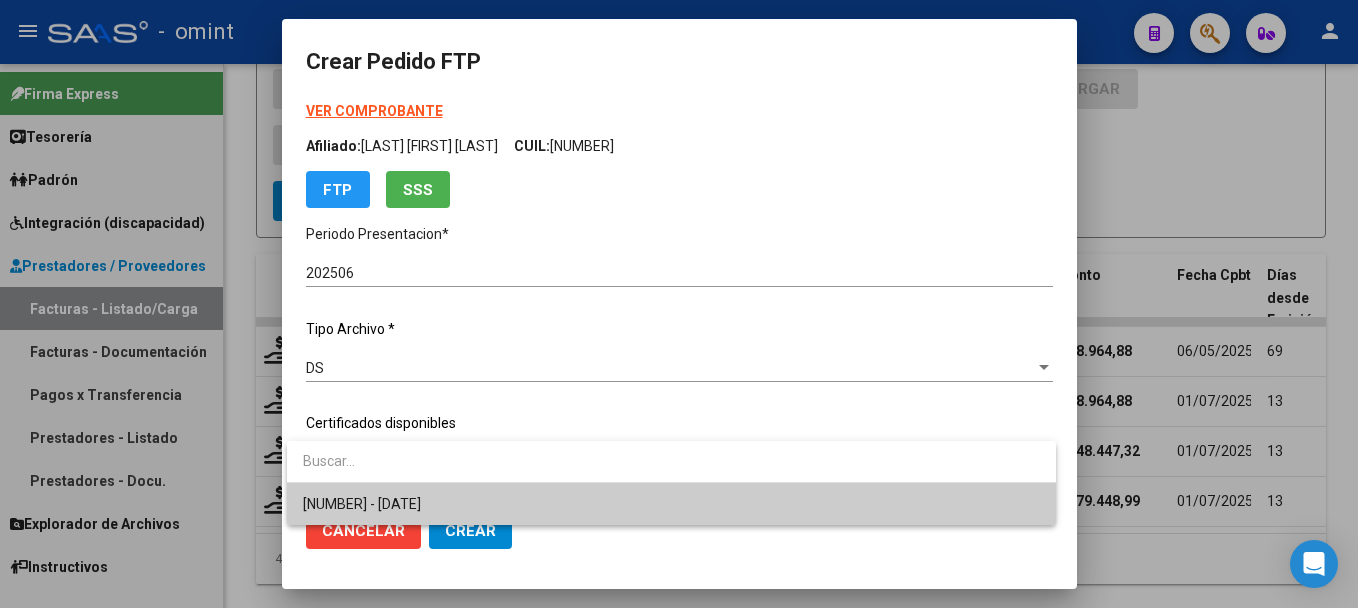 click on "2893159800 - 2025-05-28" at bounding box center [671, 504] 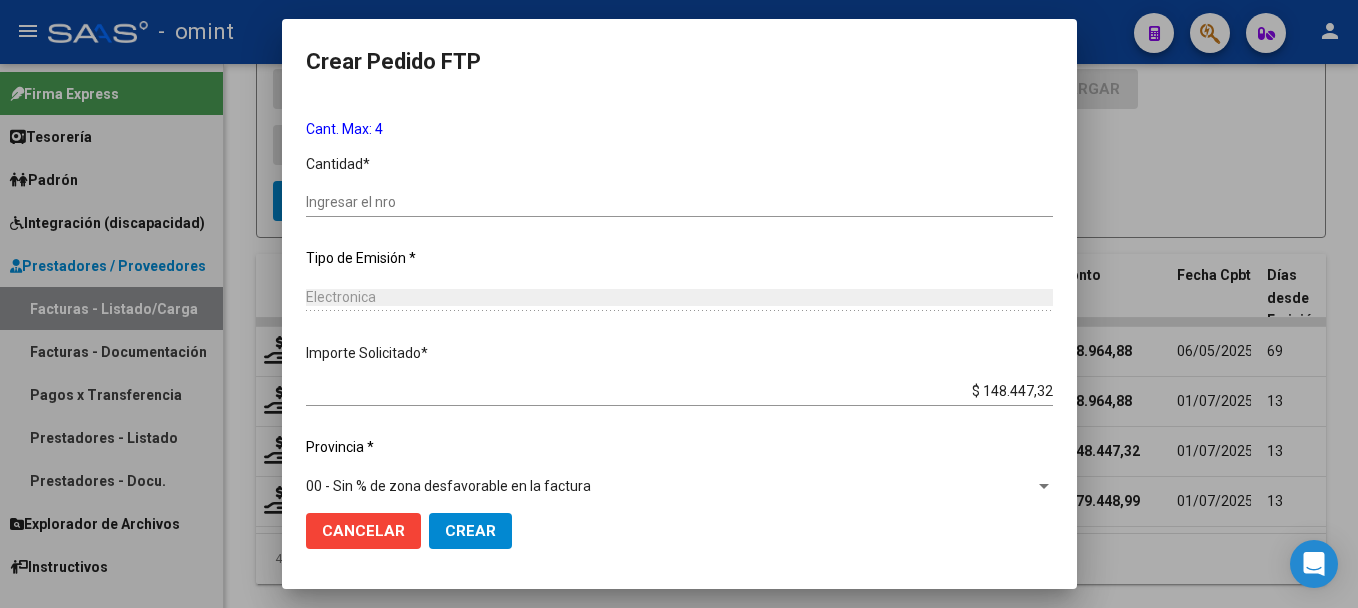 scroll, scrollTop: 858, scrollLeft: 0, axis: vertical 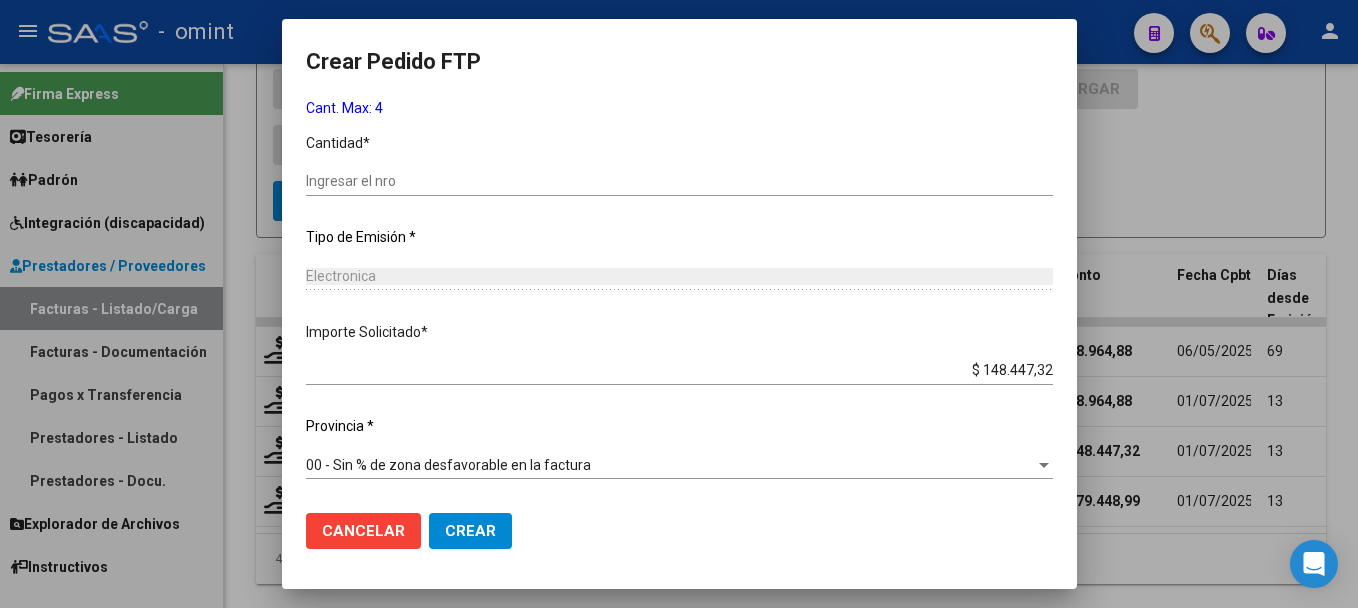 click on "Ingresar el nro" at bounding box center [679, 181] 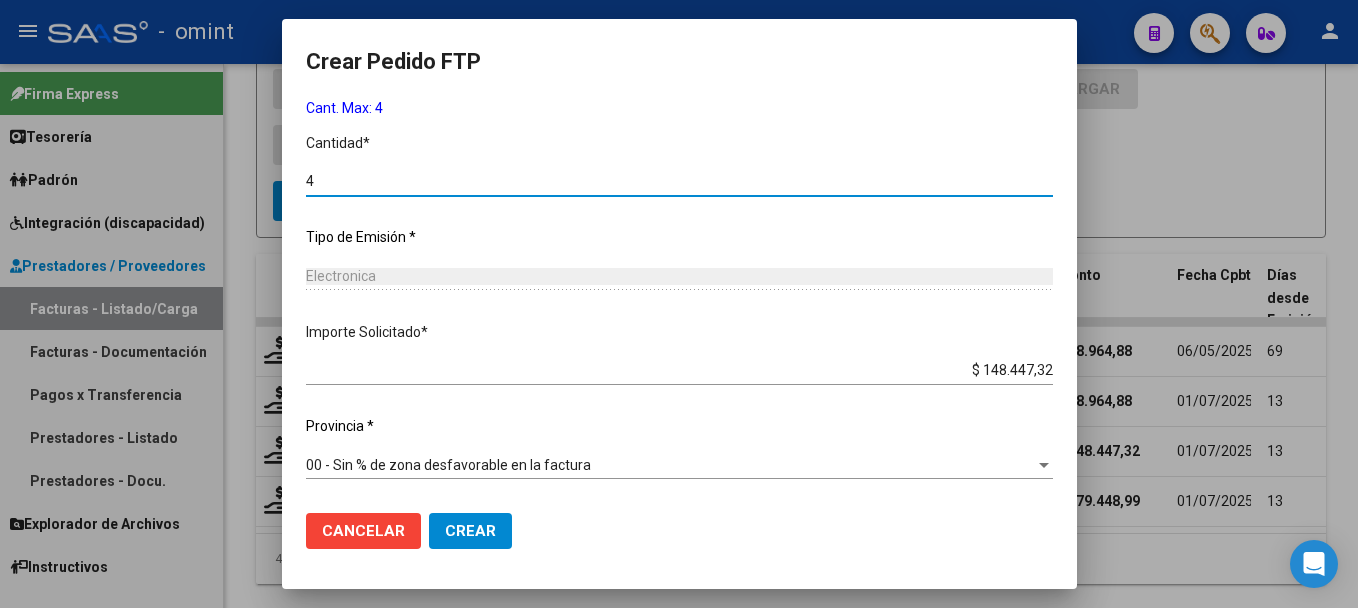 type on "4" 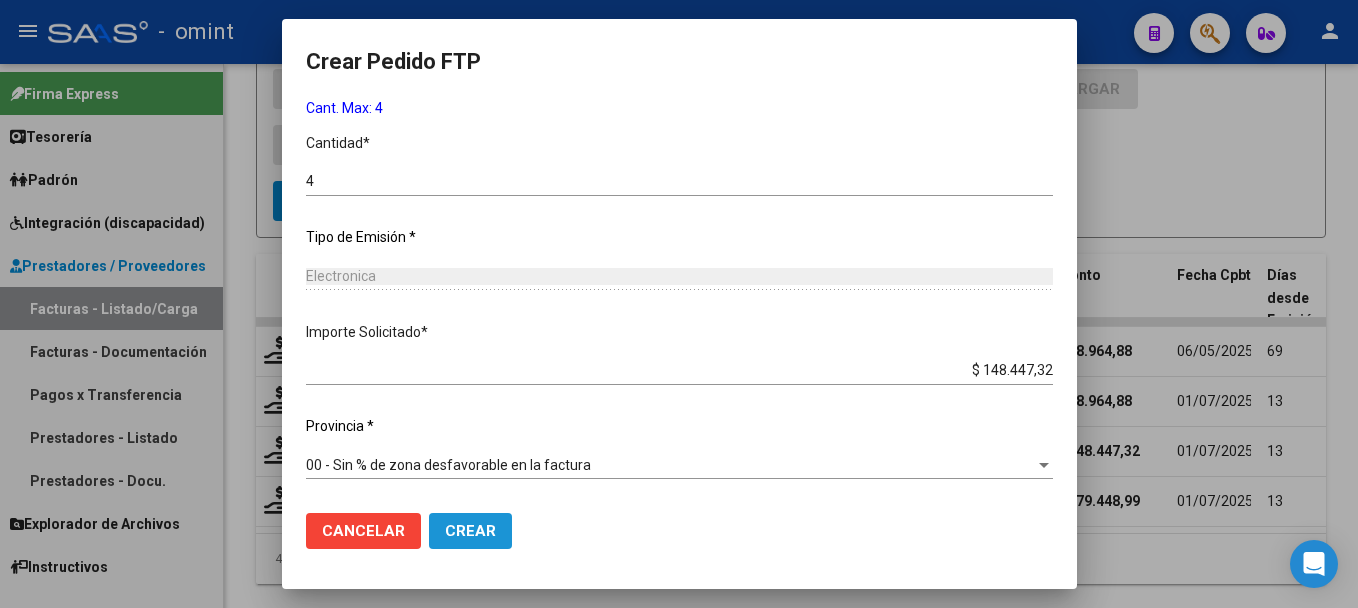 click on "Crear" 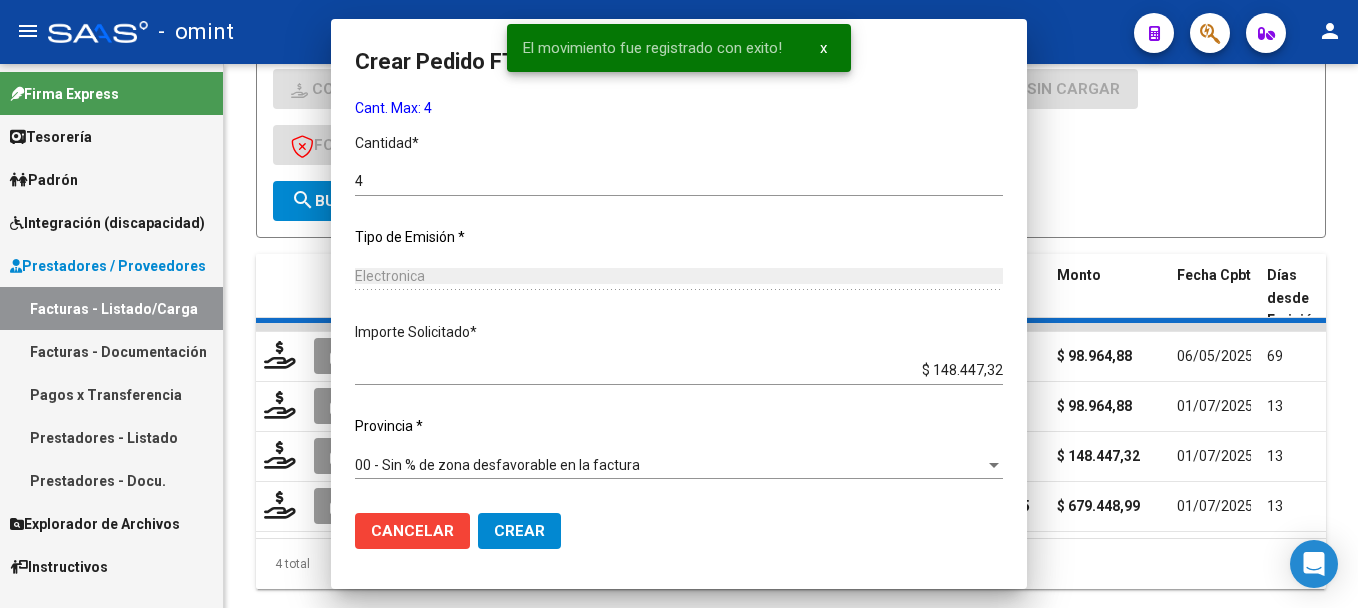 scroll, scrollTop: 0, scrollLeft: 0, axis: both 